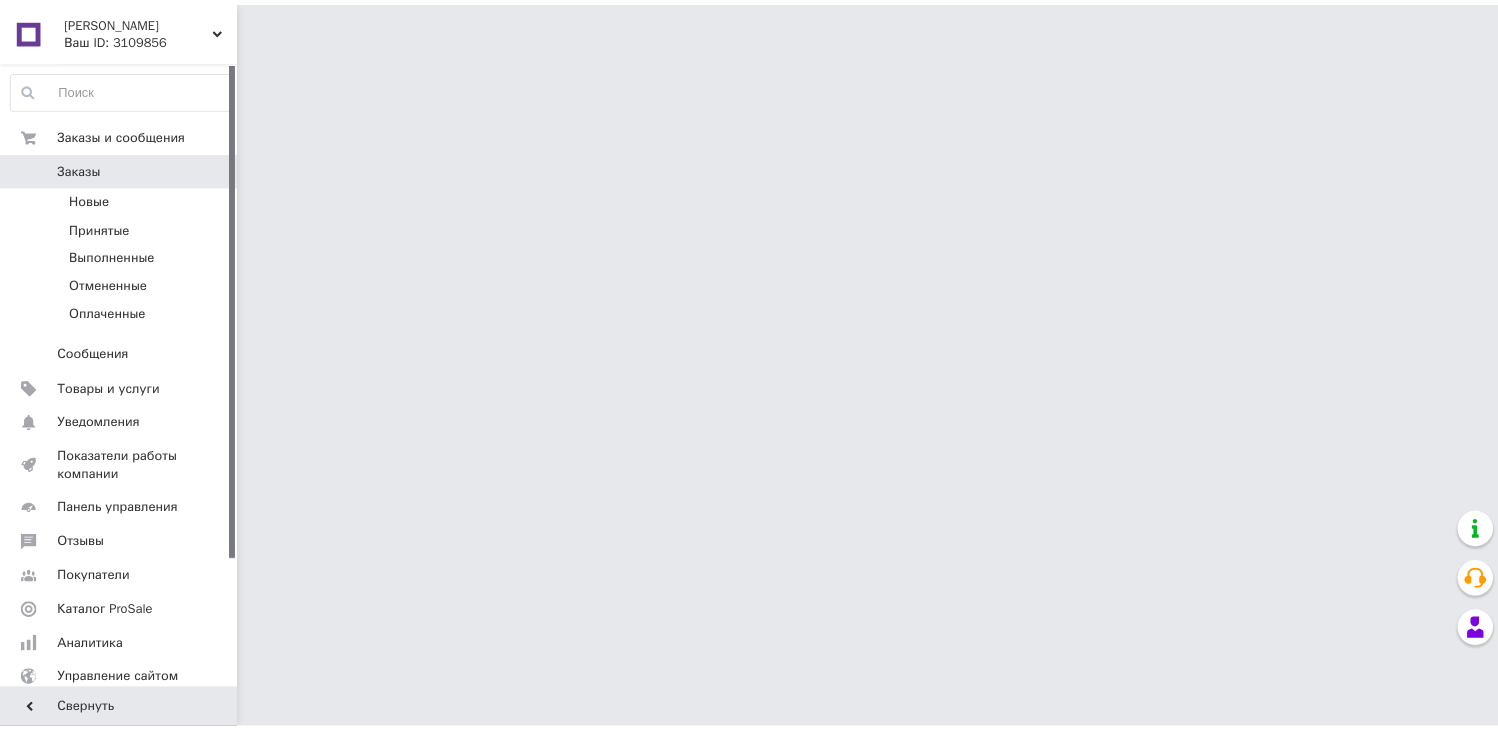 scroll, scrollTop: 0, scrollLeft: 0, axis: both 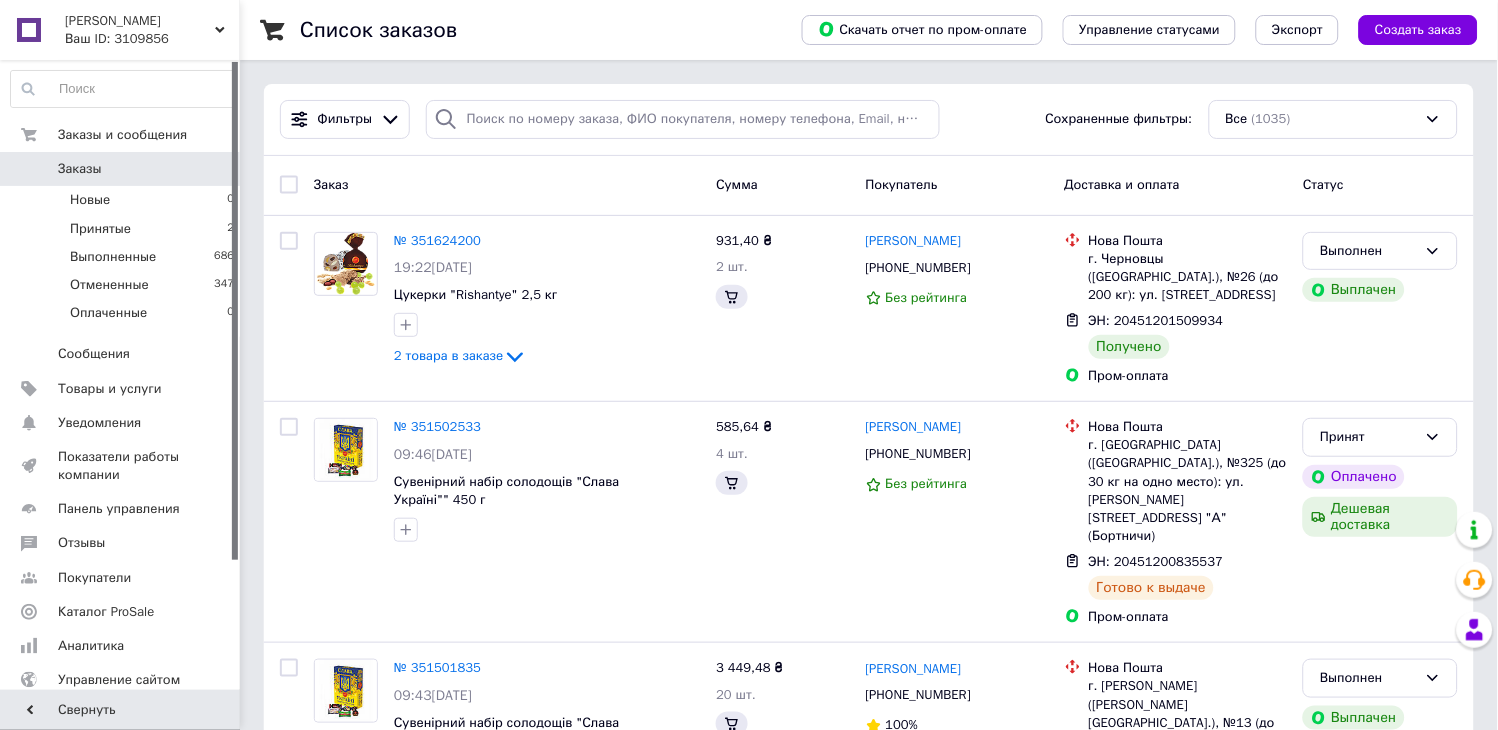 click on "Ваш ID: 3109856" at bounding box center (152, 39) 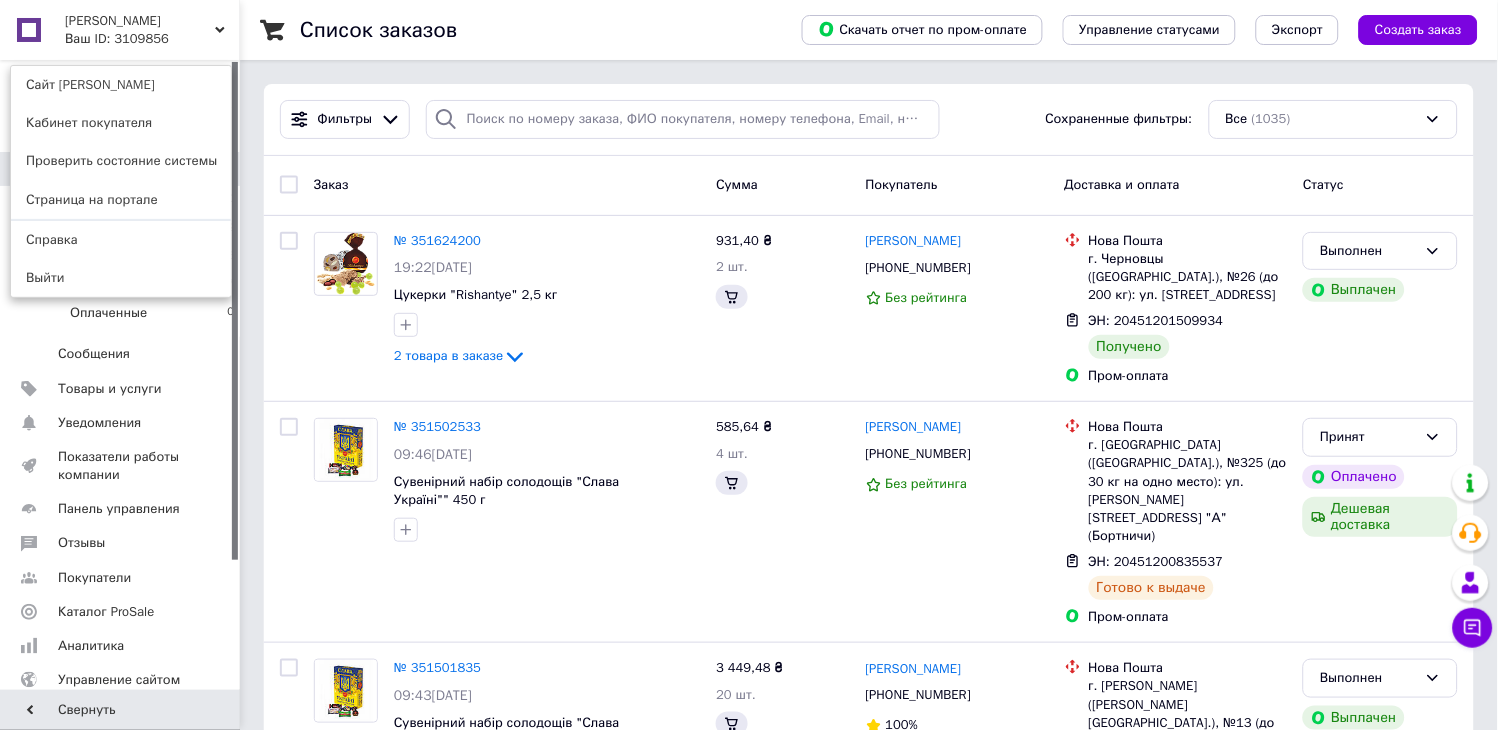 click on "Maria" at bounding box center (140, 21) 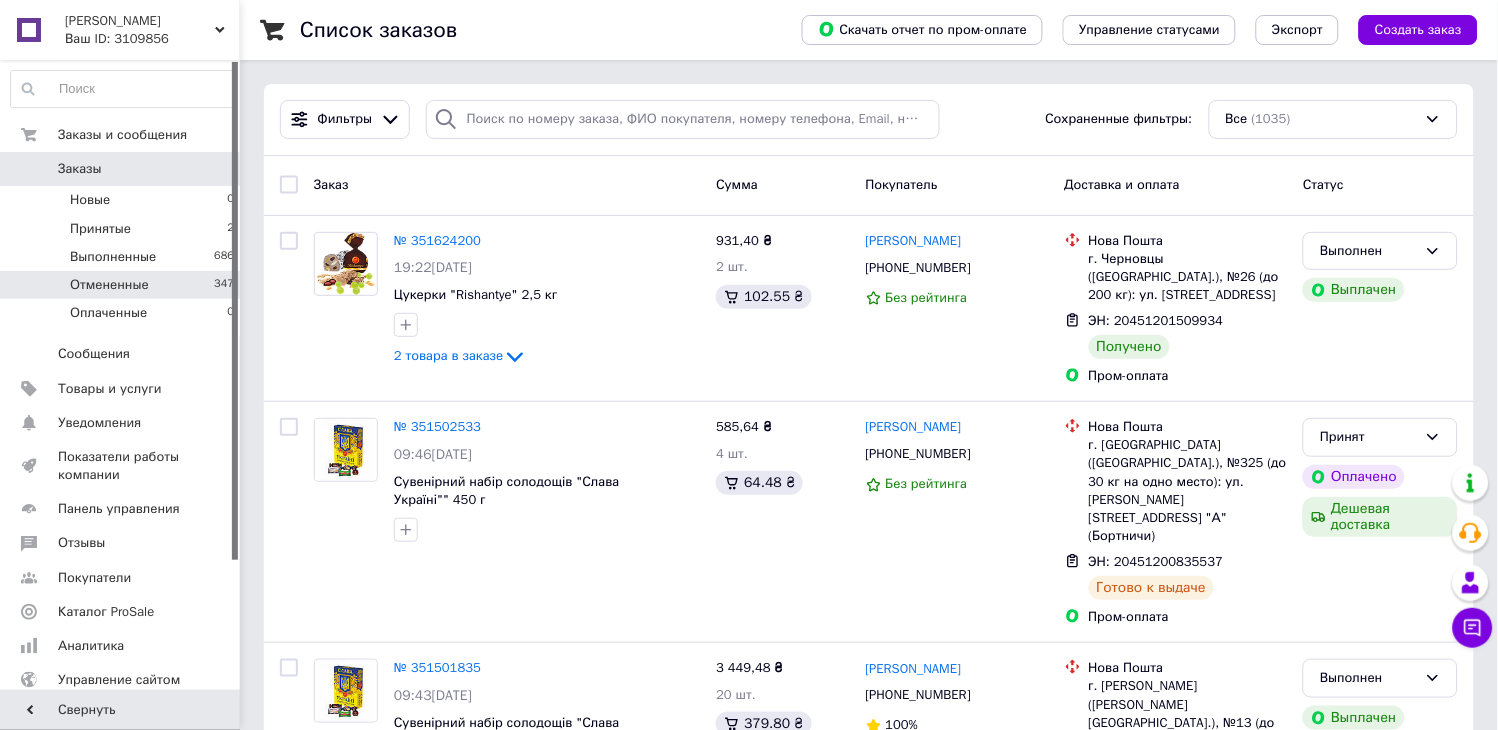 click on "Отмененные 347" at bounding box center (123, 285) 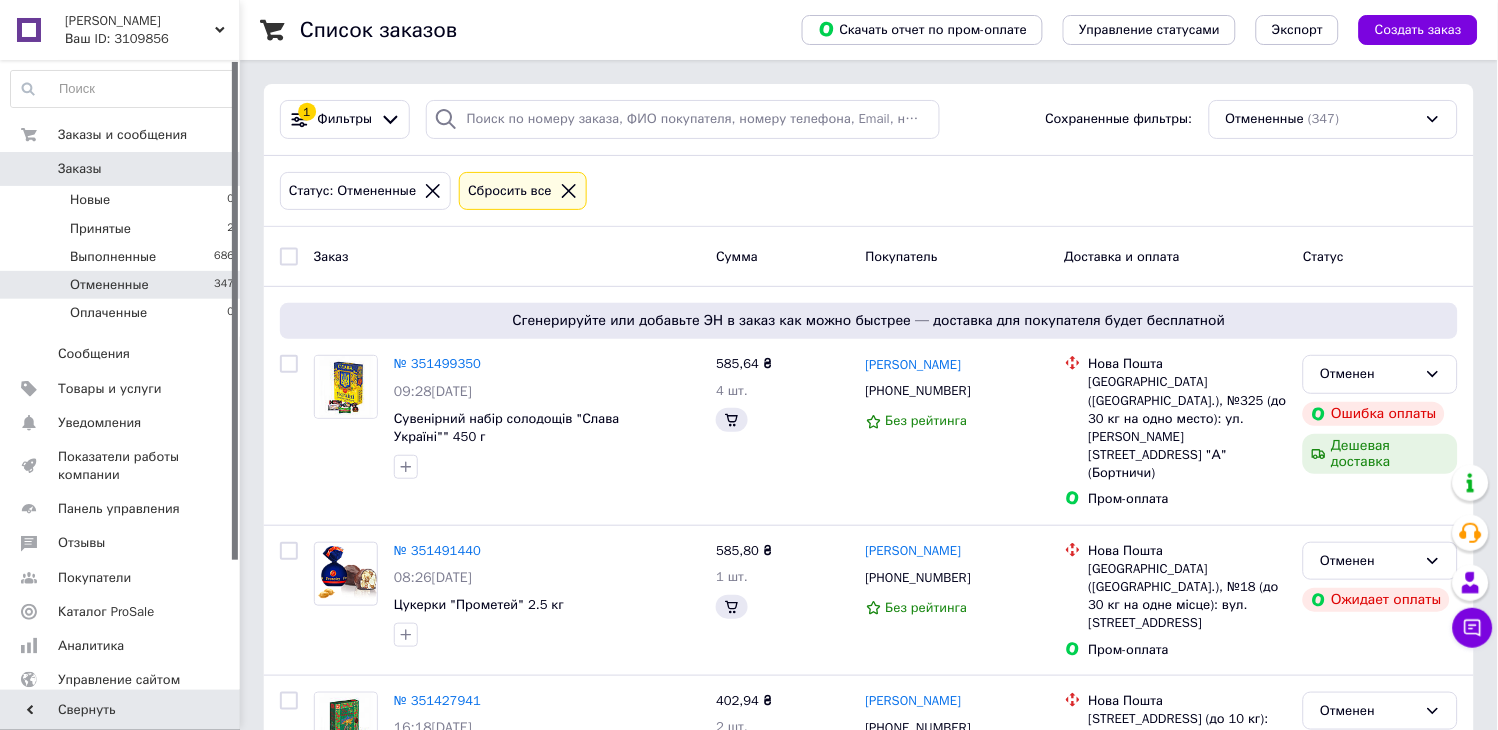 click on "Ваш ID: 3109856" at bounding box center (152, 39) 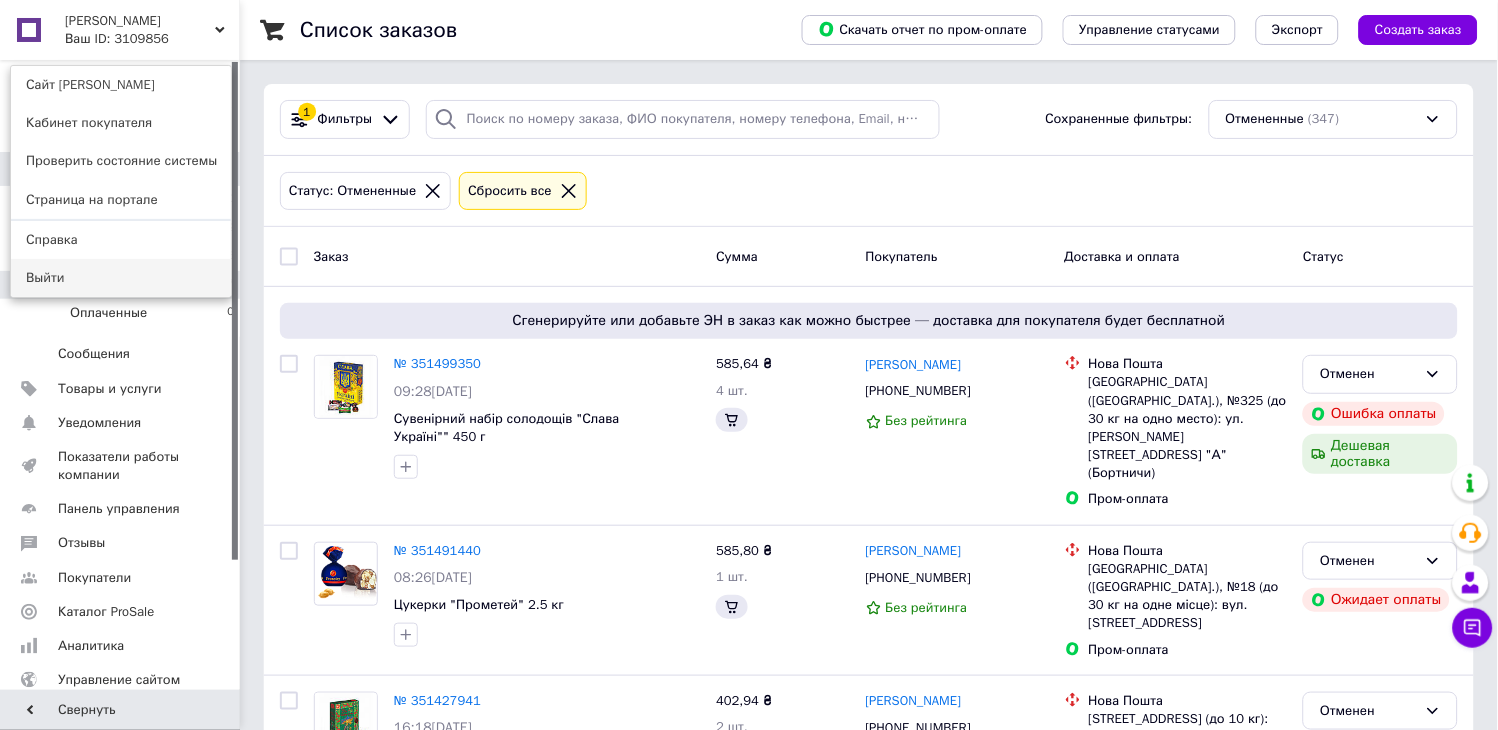 click on "Выйти" at bounding box center (121, 278) 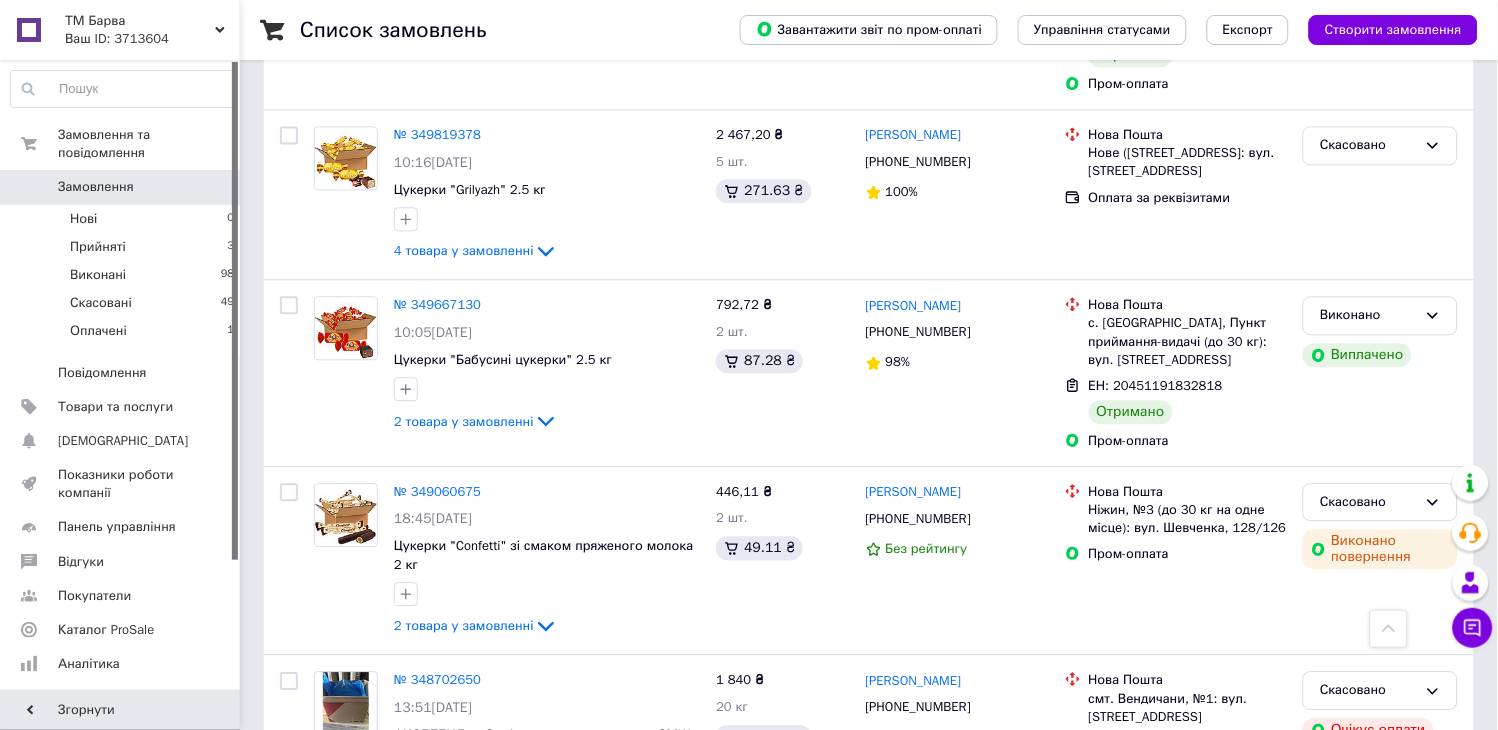 scroll, scrollTop: 0, scrollLeft: 0, axis: both 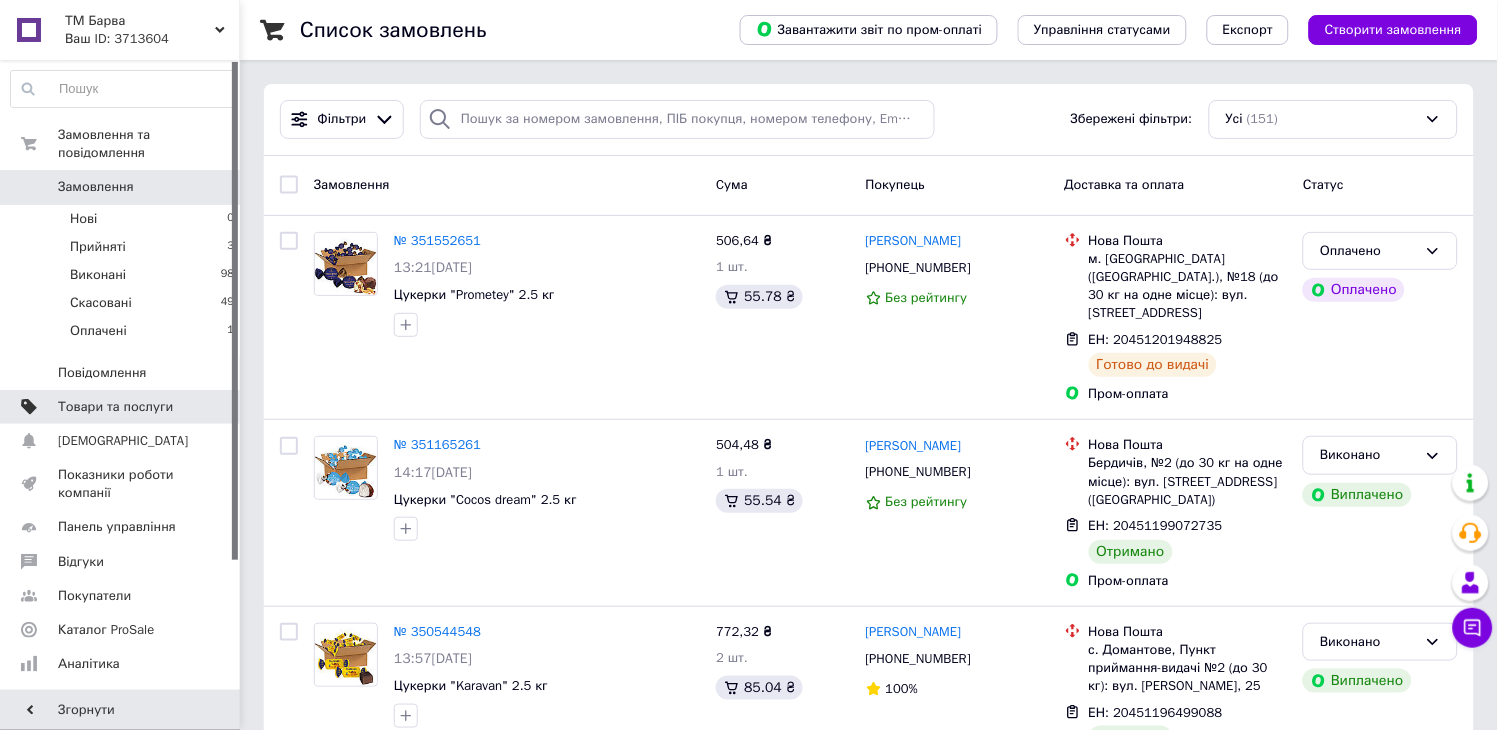 click on "Товари та послуги" at bounding box center [115, 407] 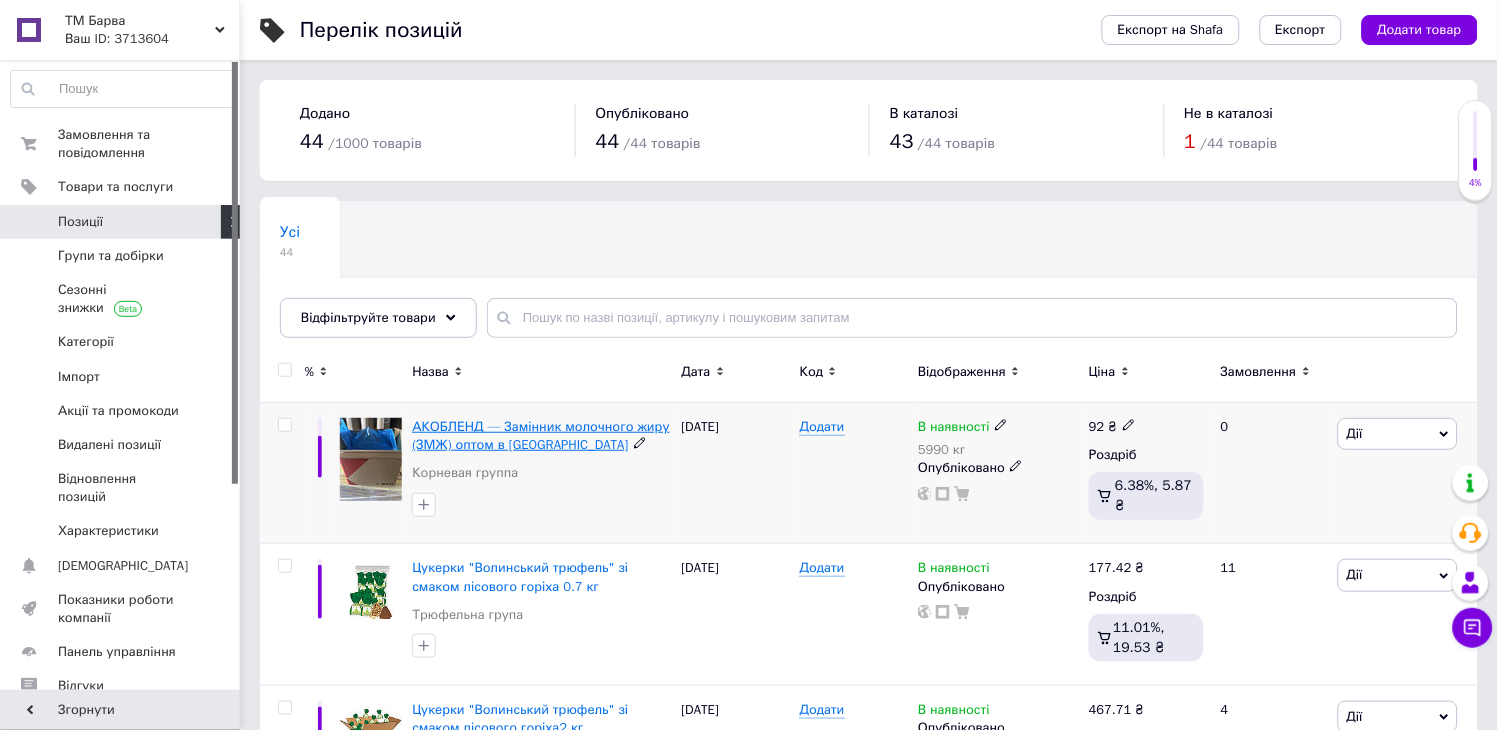 scroll, scrollTop: 222, scrollLeft: 0, axis: vertical 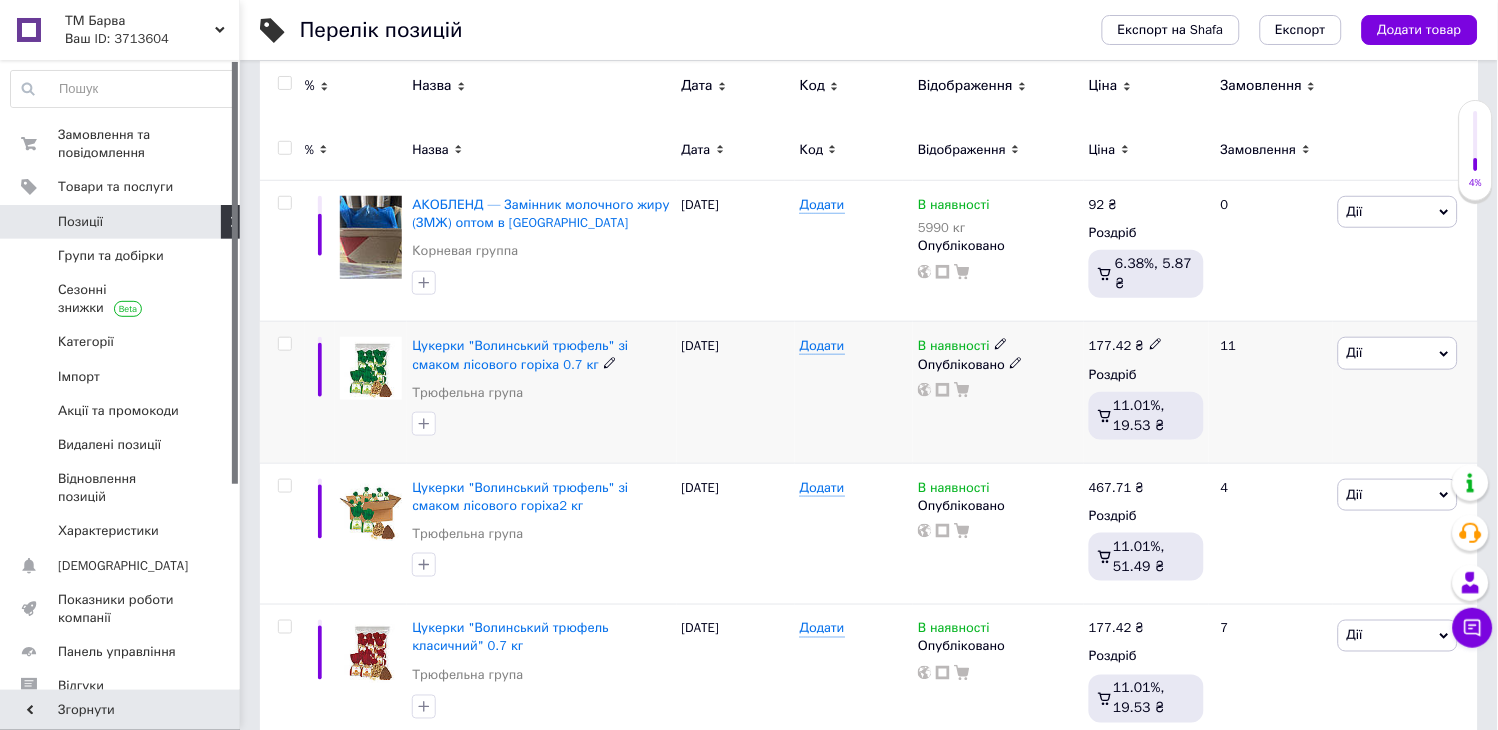 click 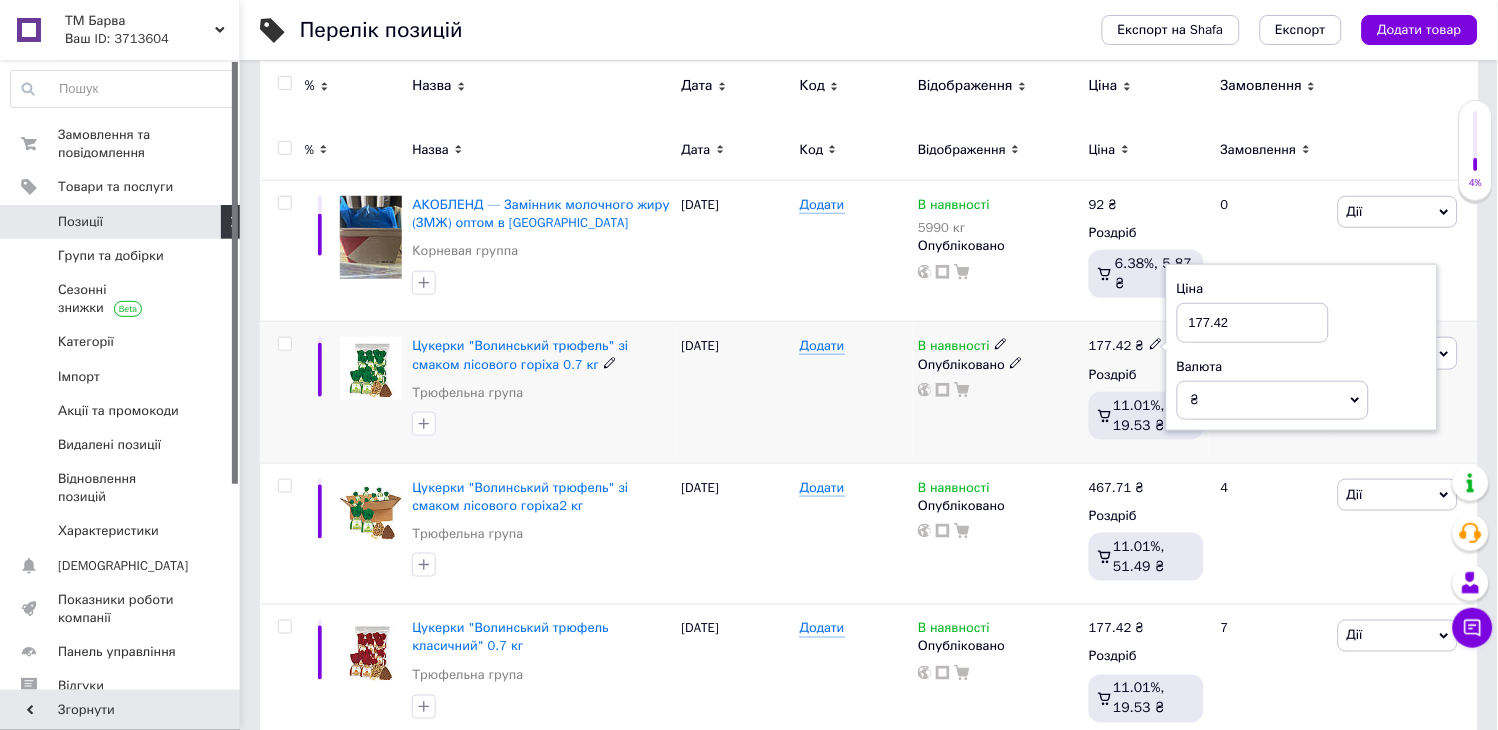 drag, startPoint x: 1260, startPoint y: 325, endPoint x: 1173, endPoint y: 323, distance: 87.02299 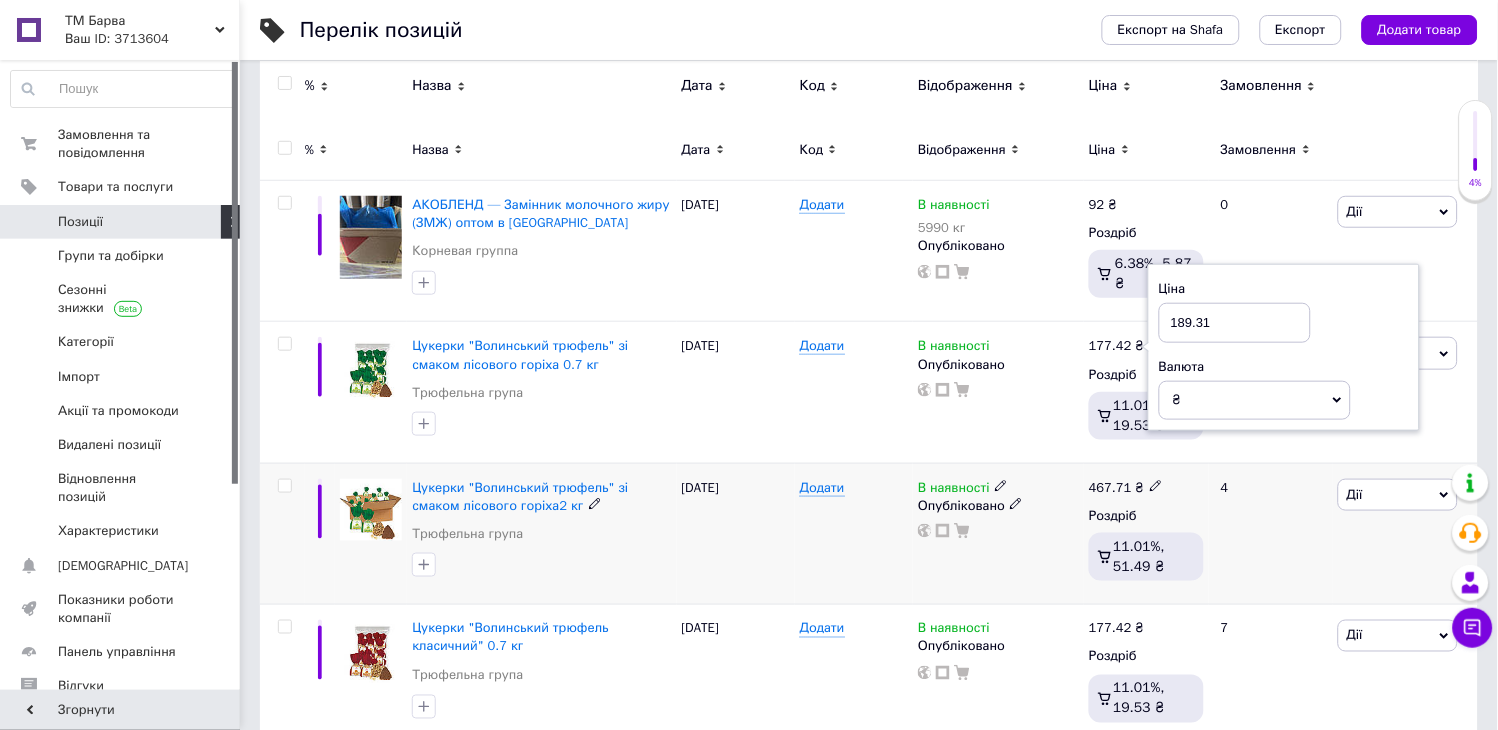 type on "189.31" 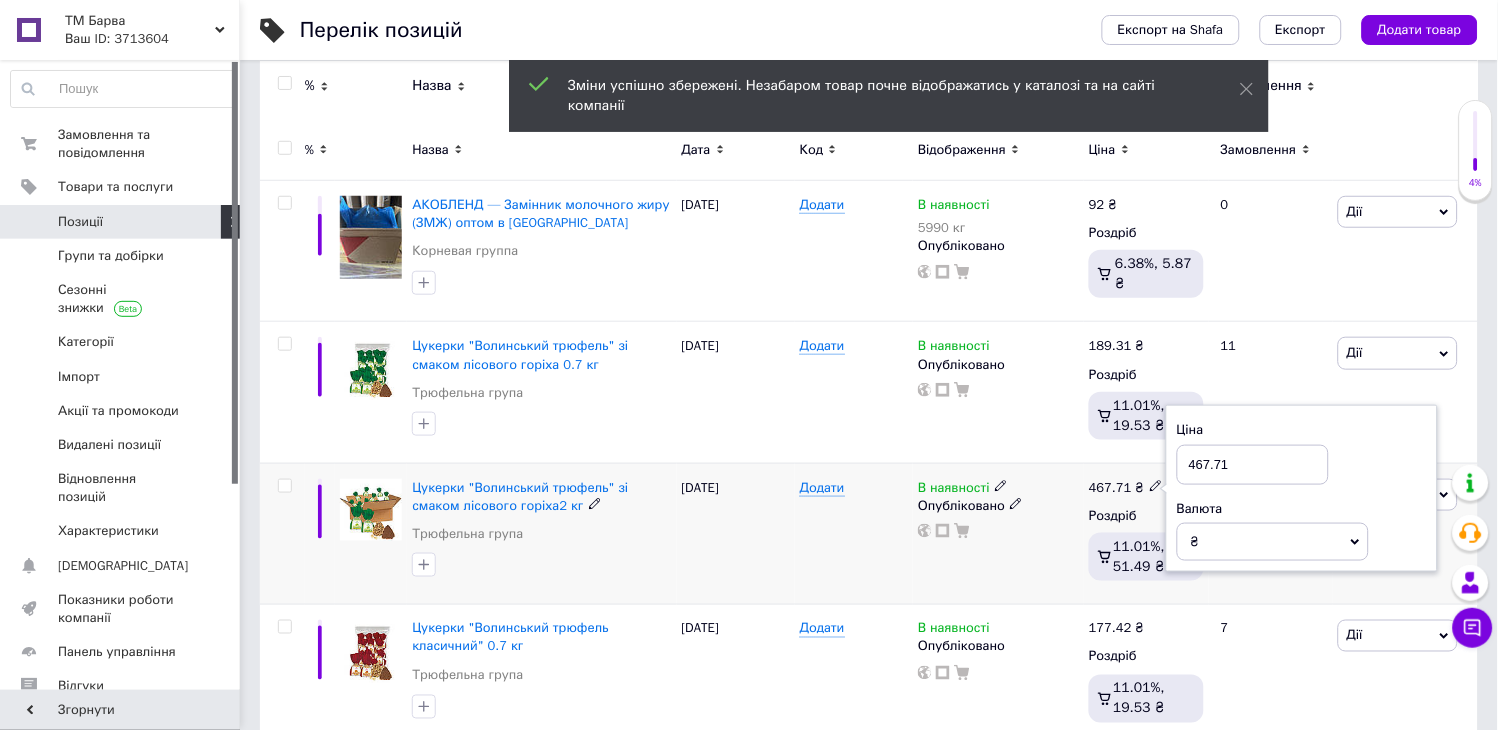 click 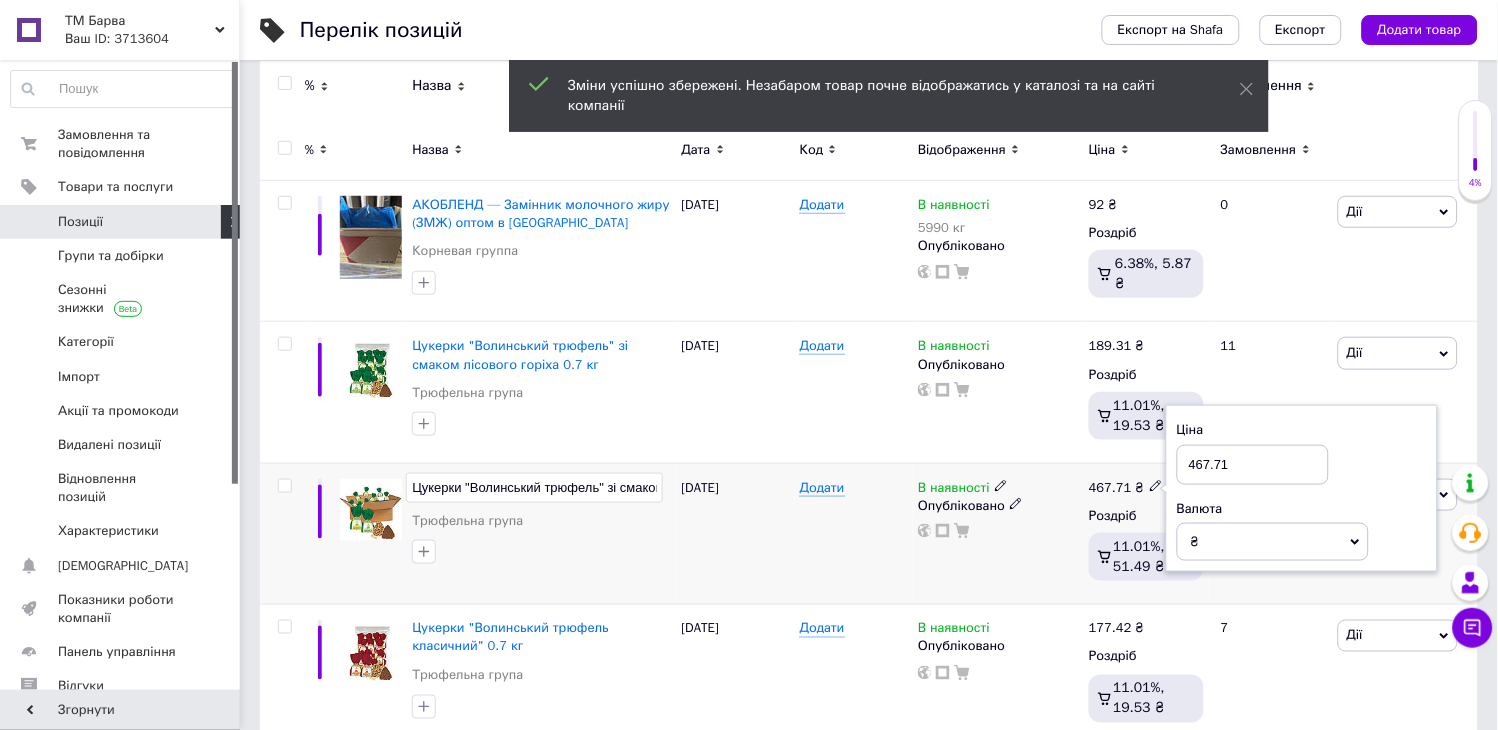 scroll, scrollTop: 0, scrollLeft: 141, axis: horizontal 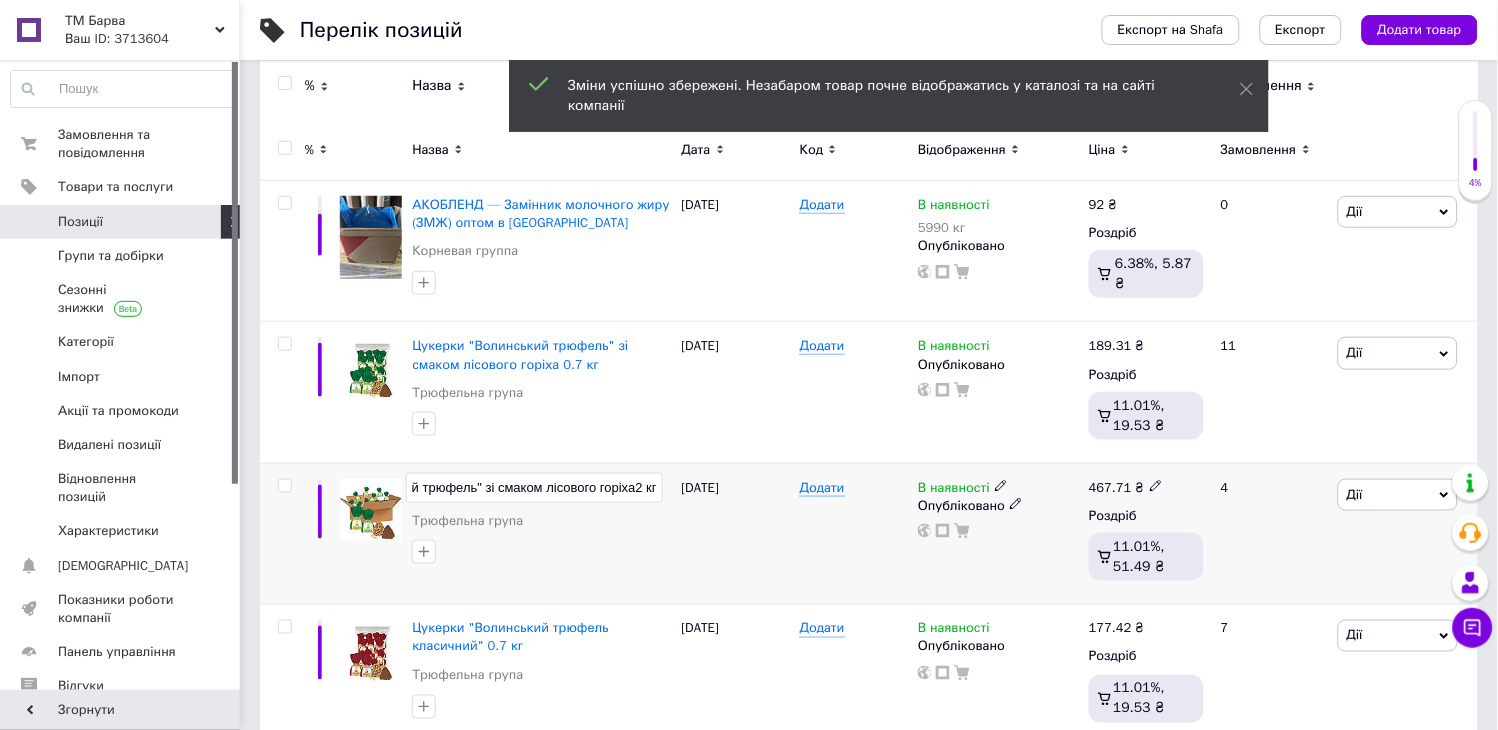 click on "Цукерки "Волинський трюфель" зі смаком лісового горіха2 кг" at bounding box center [534, 488] 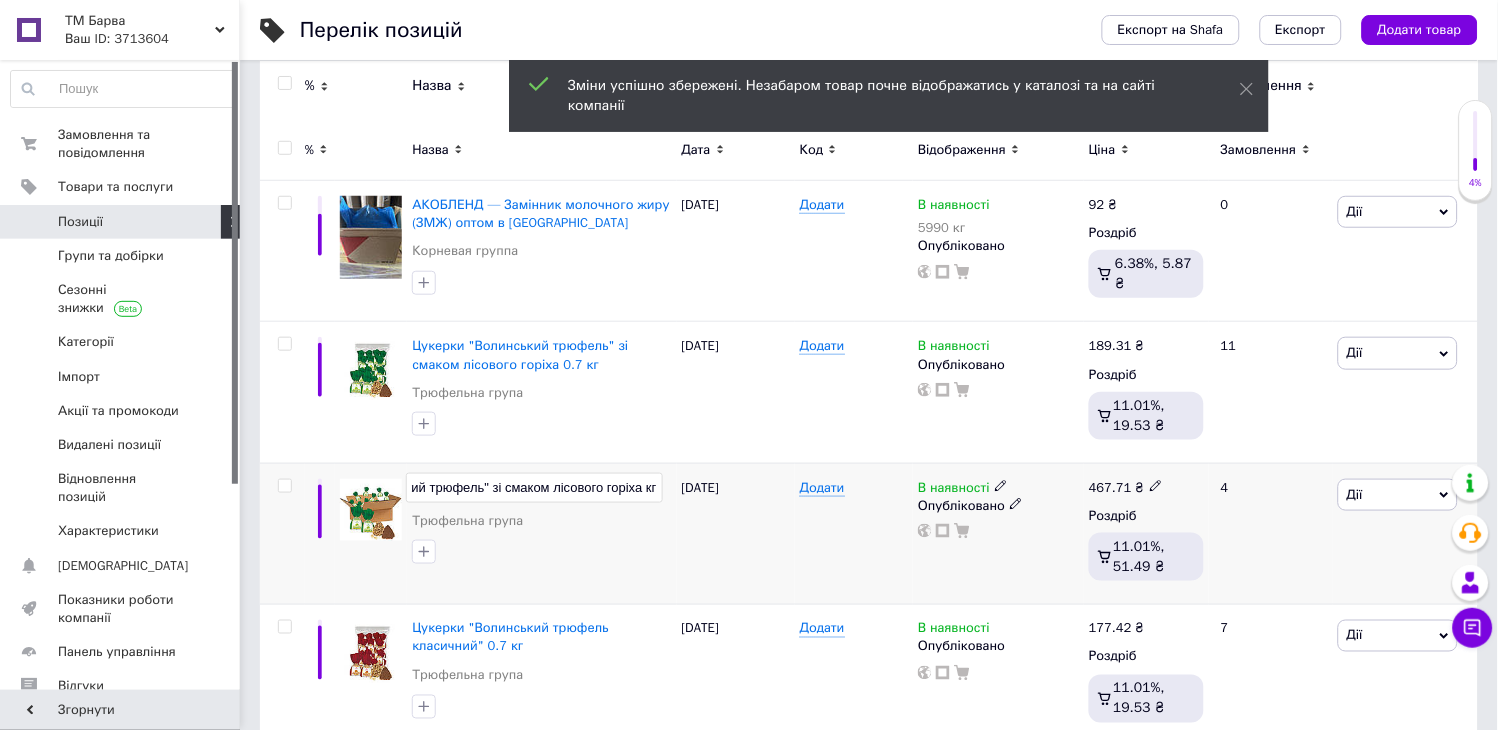 scroll, scrollTop: 0, scrollLeft: 133, axis: horizontal 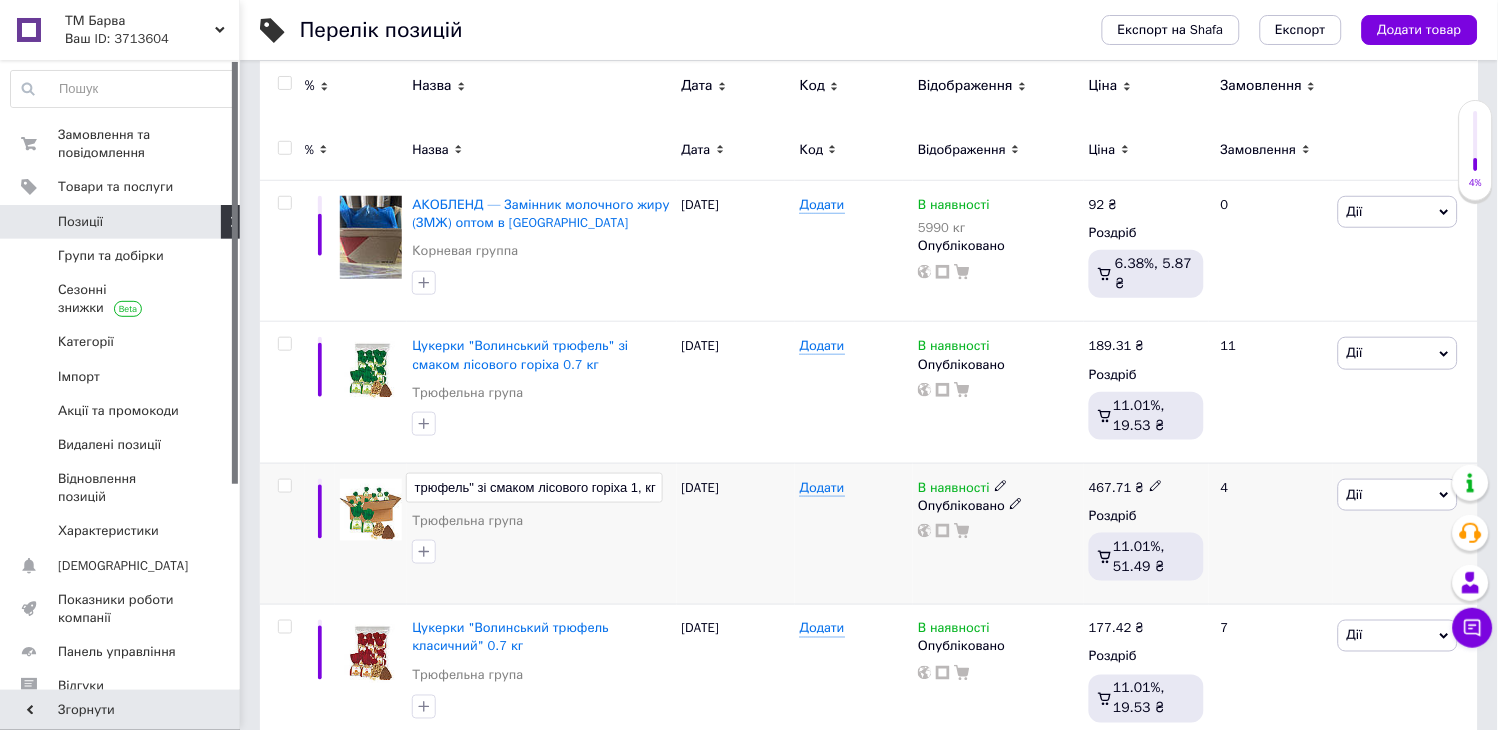 type on "Цукерки "Волинський трюфель" зі смаком лісового горіха 1,8 кг" 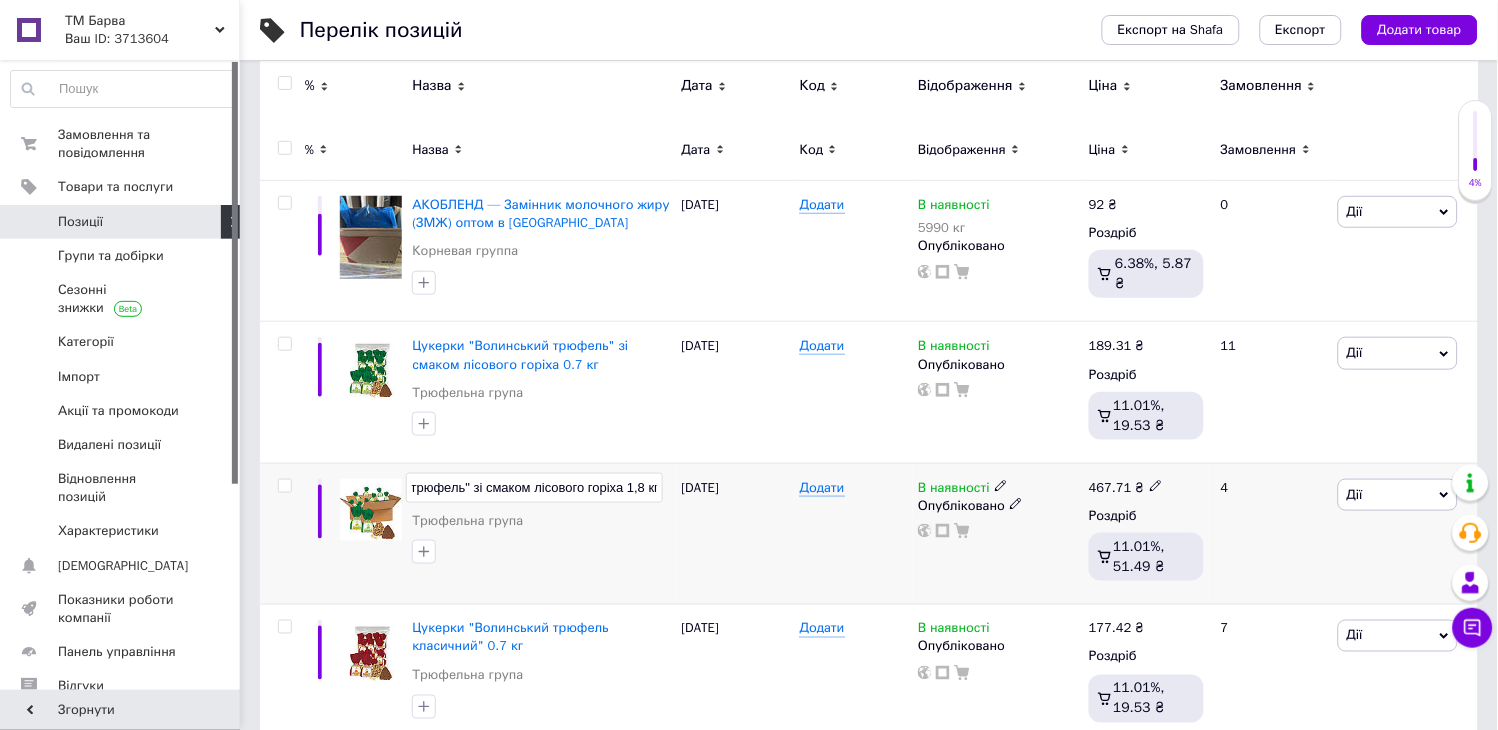 scroll, scrollTop: 0, scrollLeft: 142, axis: horizontal 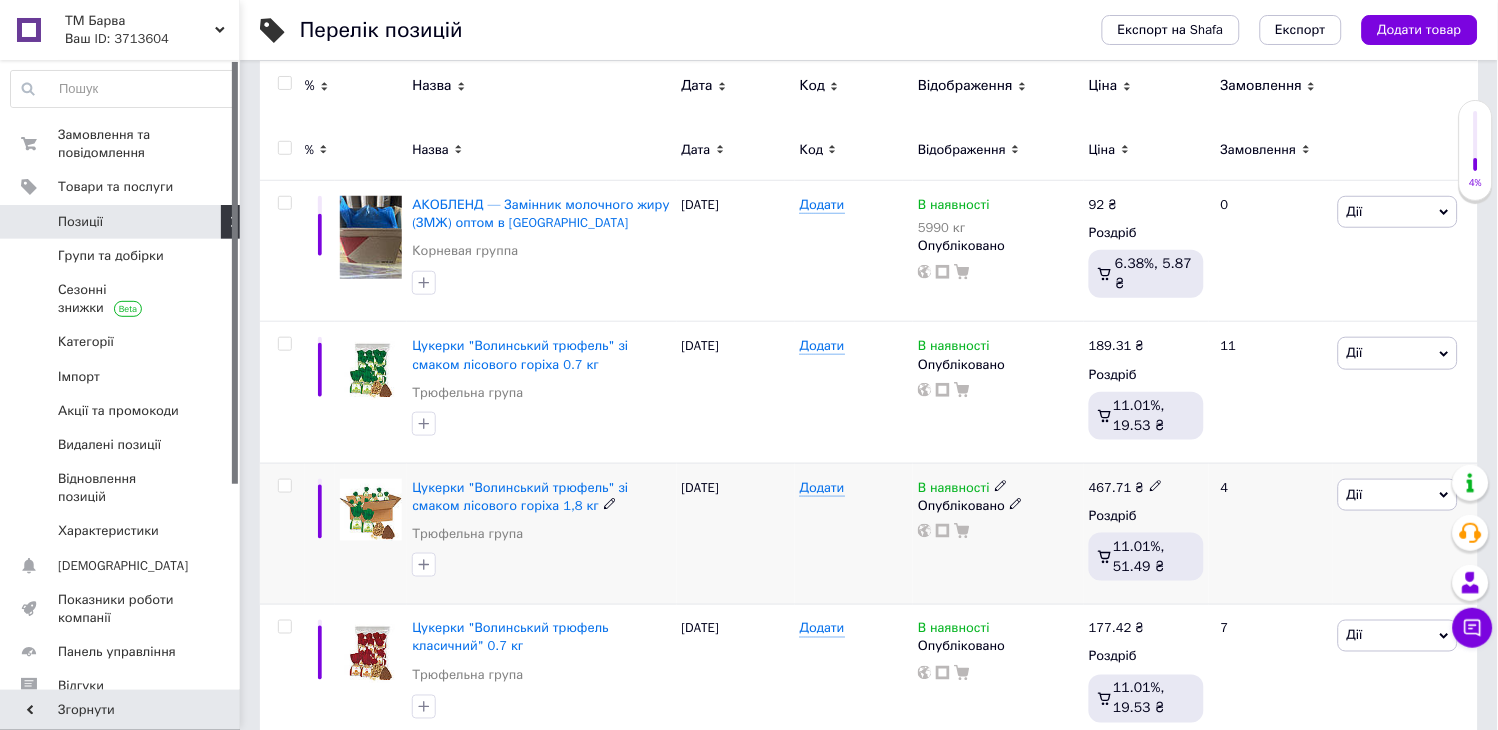click 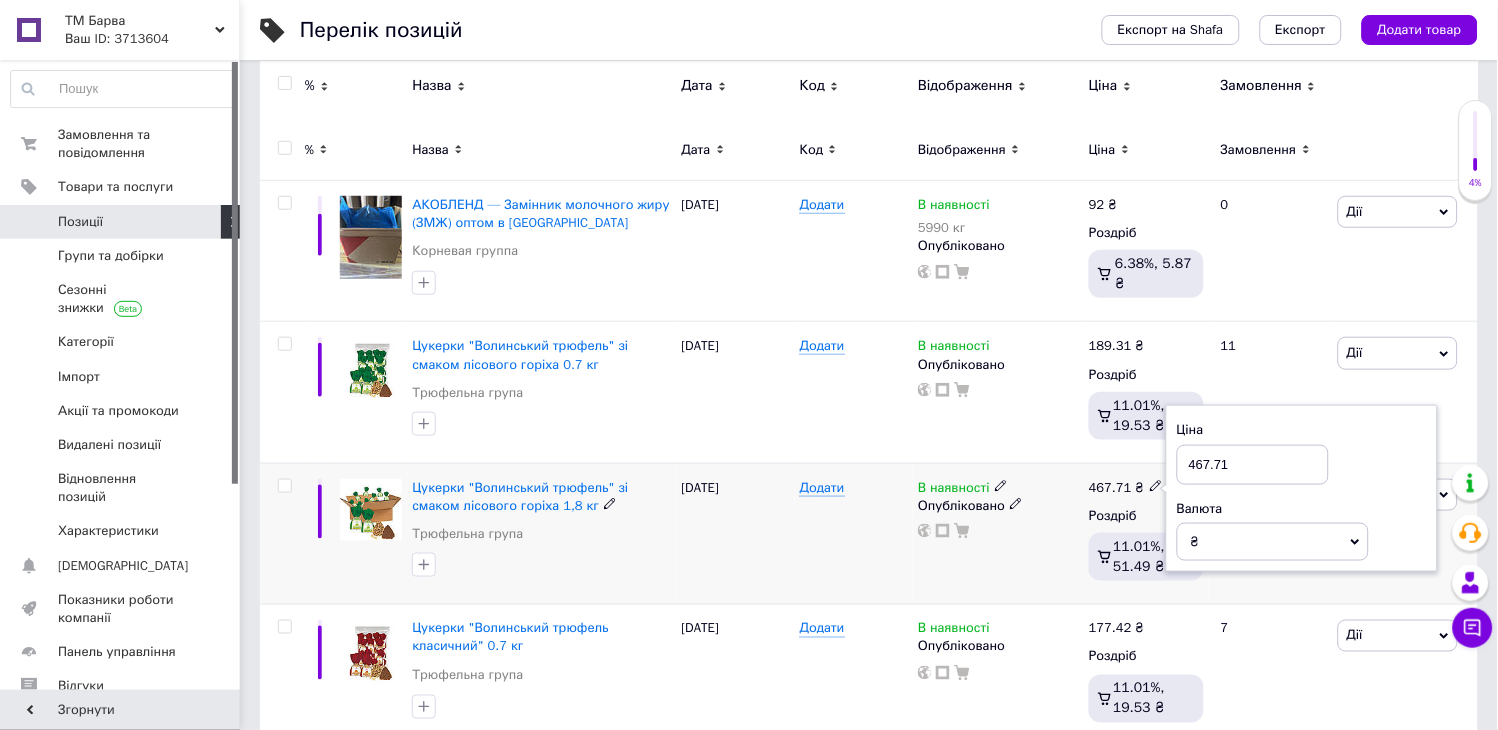 drag, startPoint x: 1236, startPoint y: 464, endPoint x: 1200, endPoint y: 457, distance: 36.67424 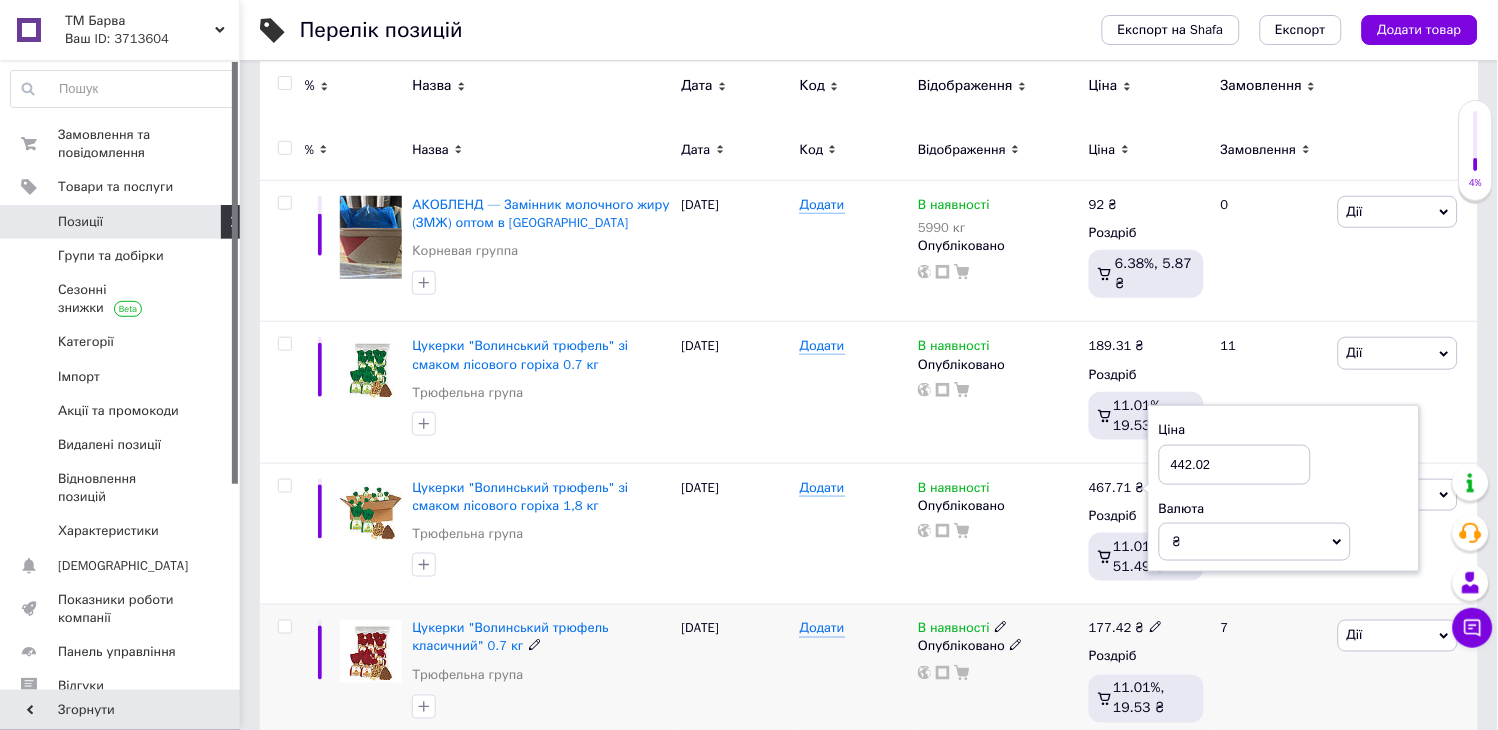 type on "442.02" 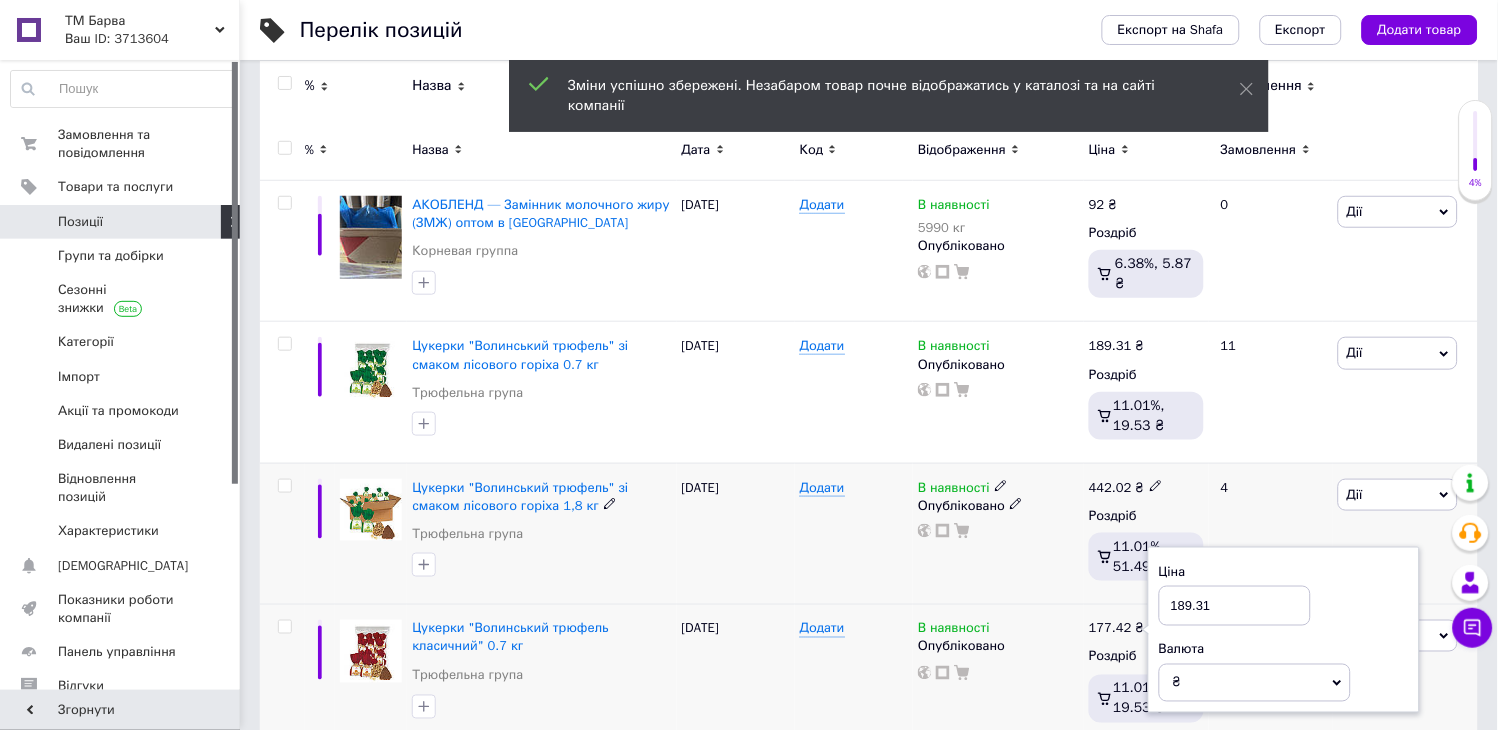 scroll, scrollTop: 333, scrollLeft: 0, axis: vertical 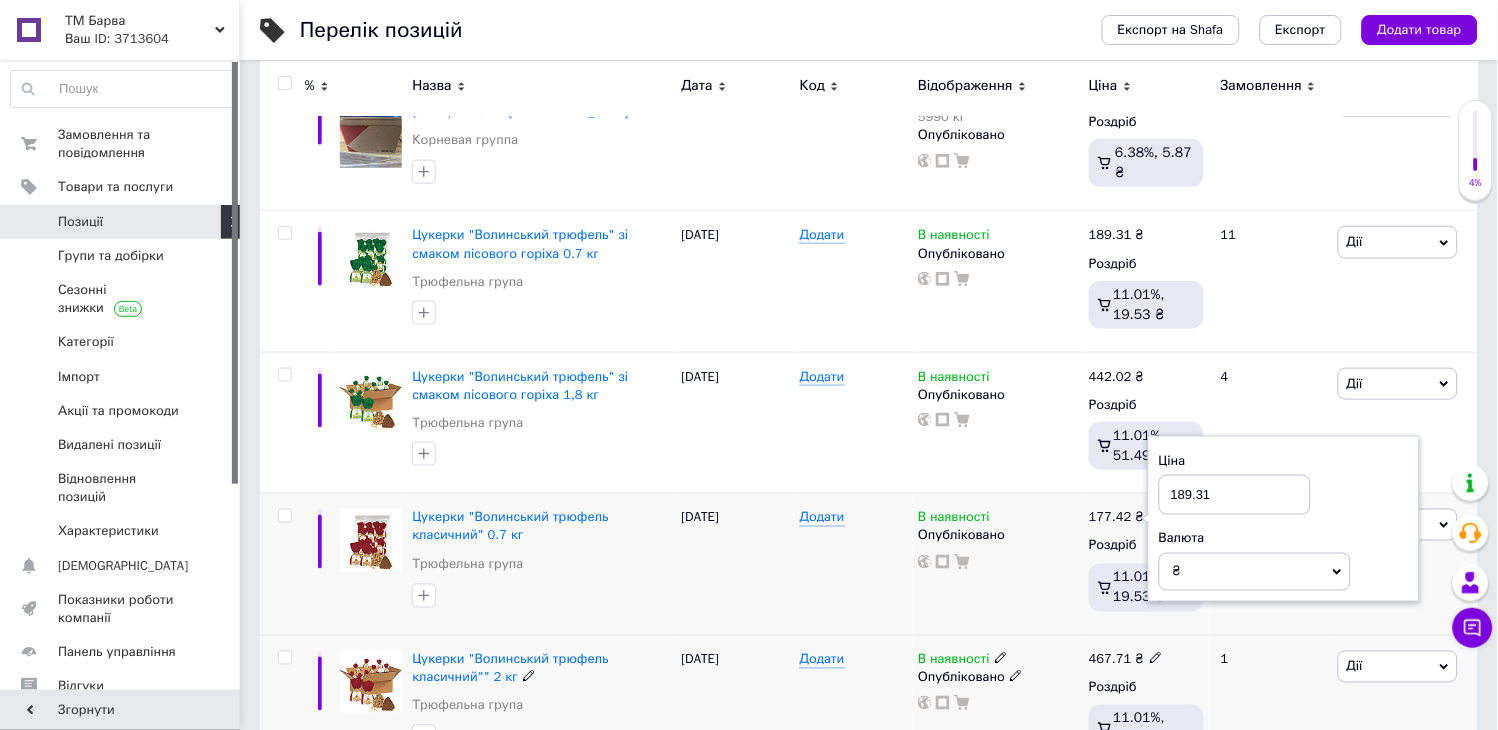 type on "189.31" 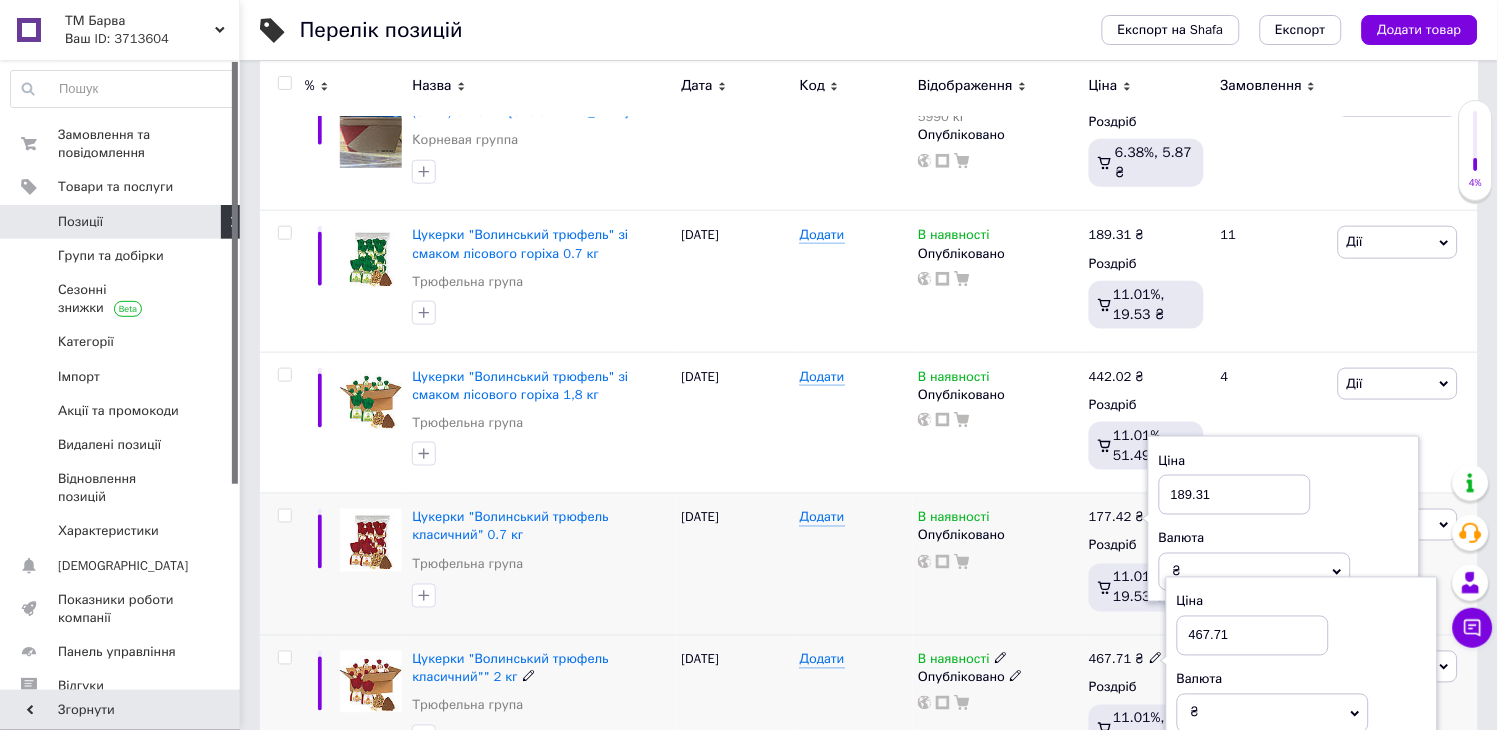 scroll, scrollTop: 355, scrollLeft: 0, axis: vertical 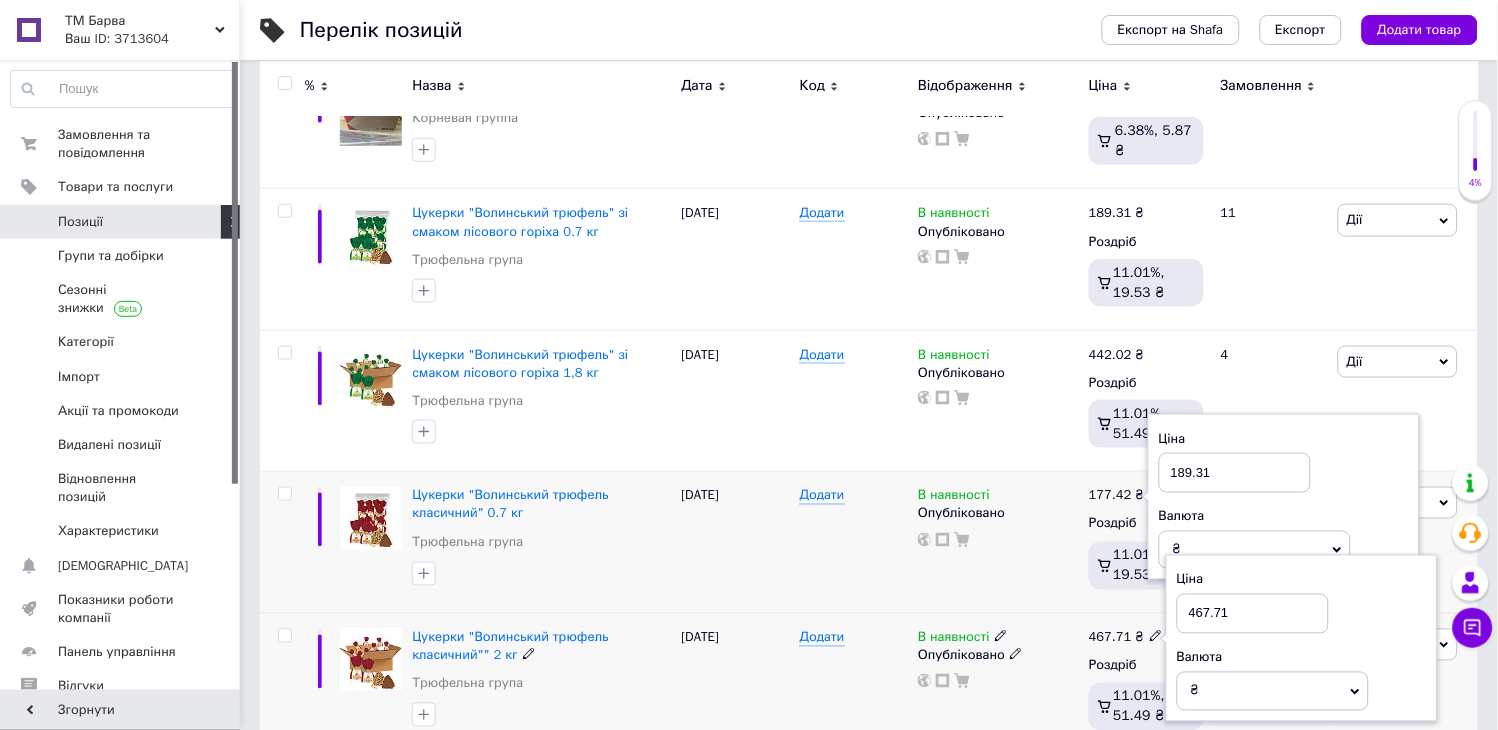 click on "467.71" at bounding box center [1253, 614] 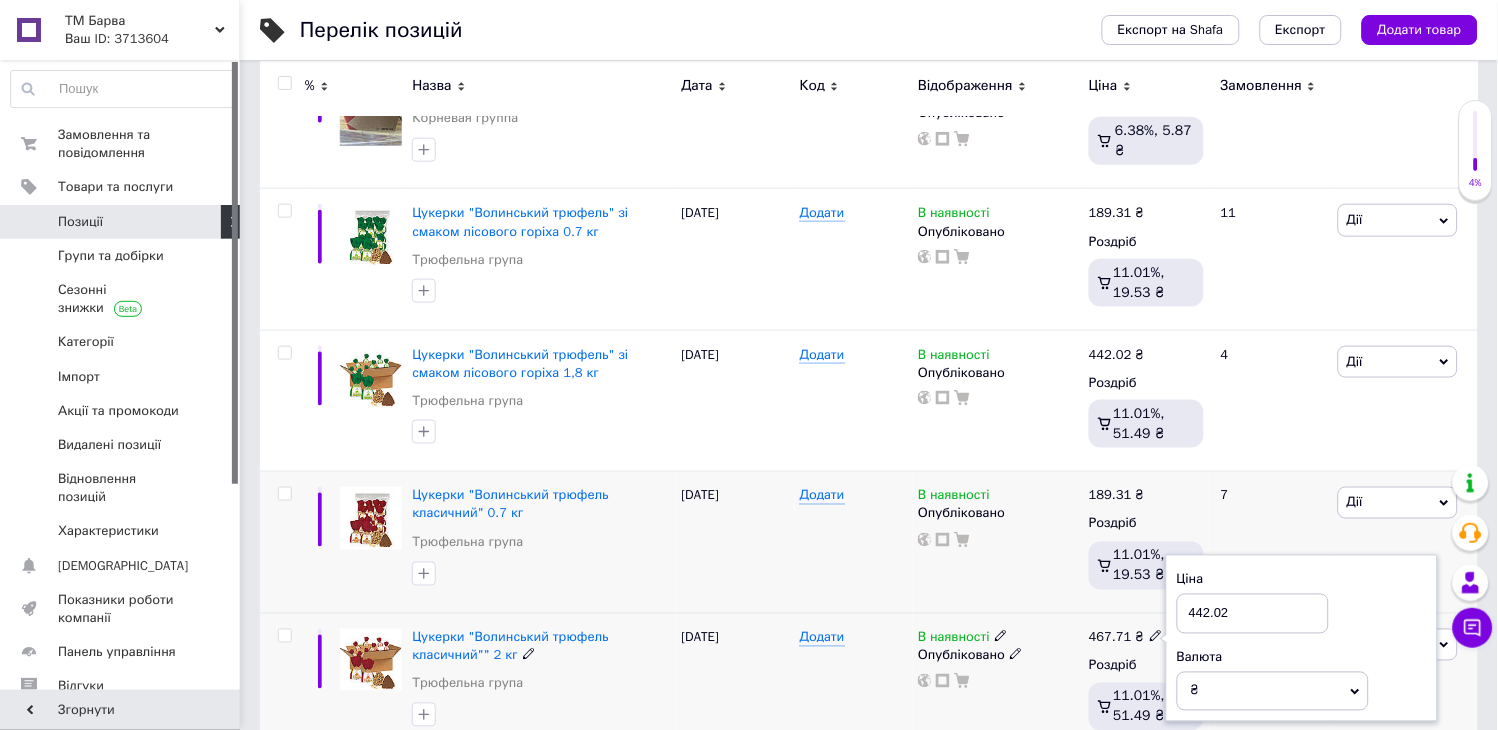 type on "442.02" 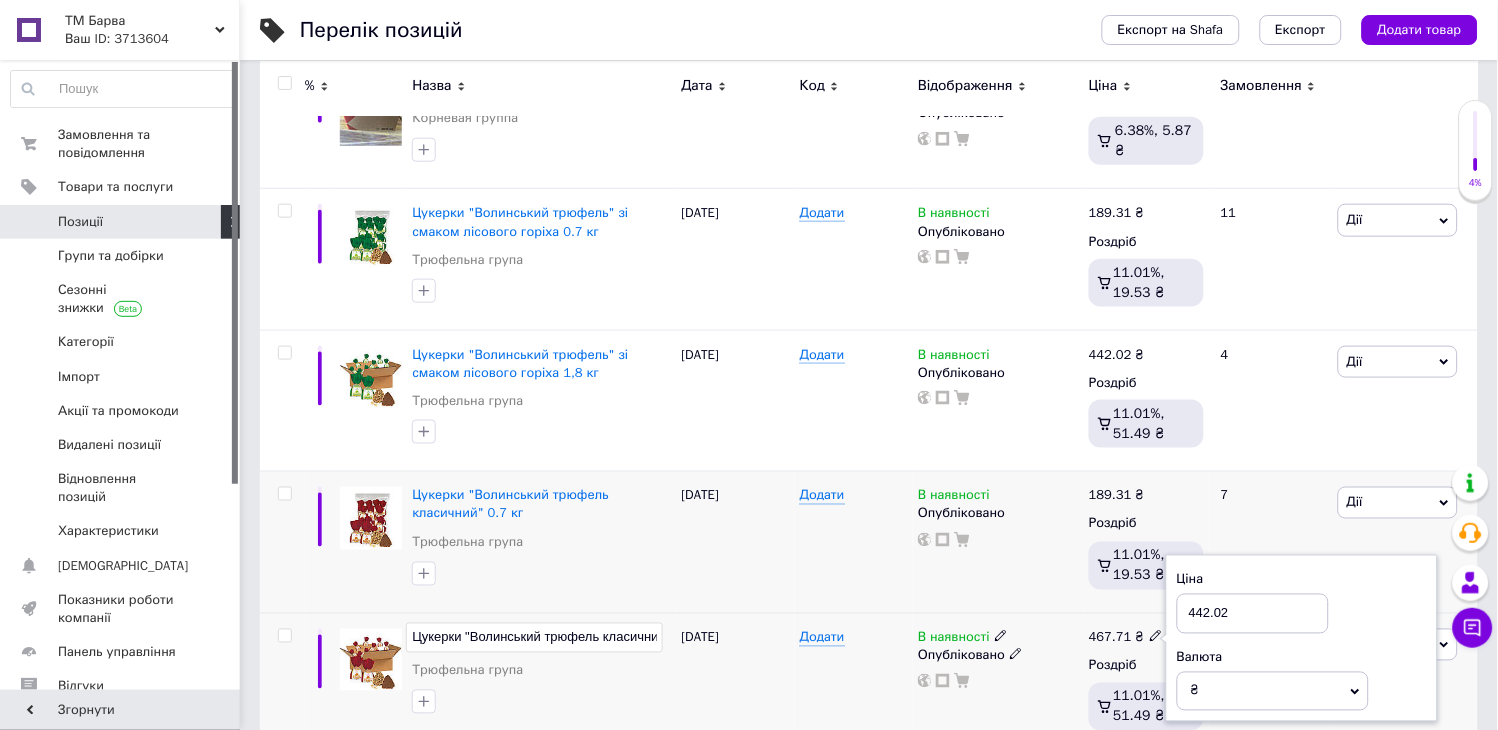 scroll, scrollTop: 0, scrollLeft: 57, axis: horizontal 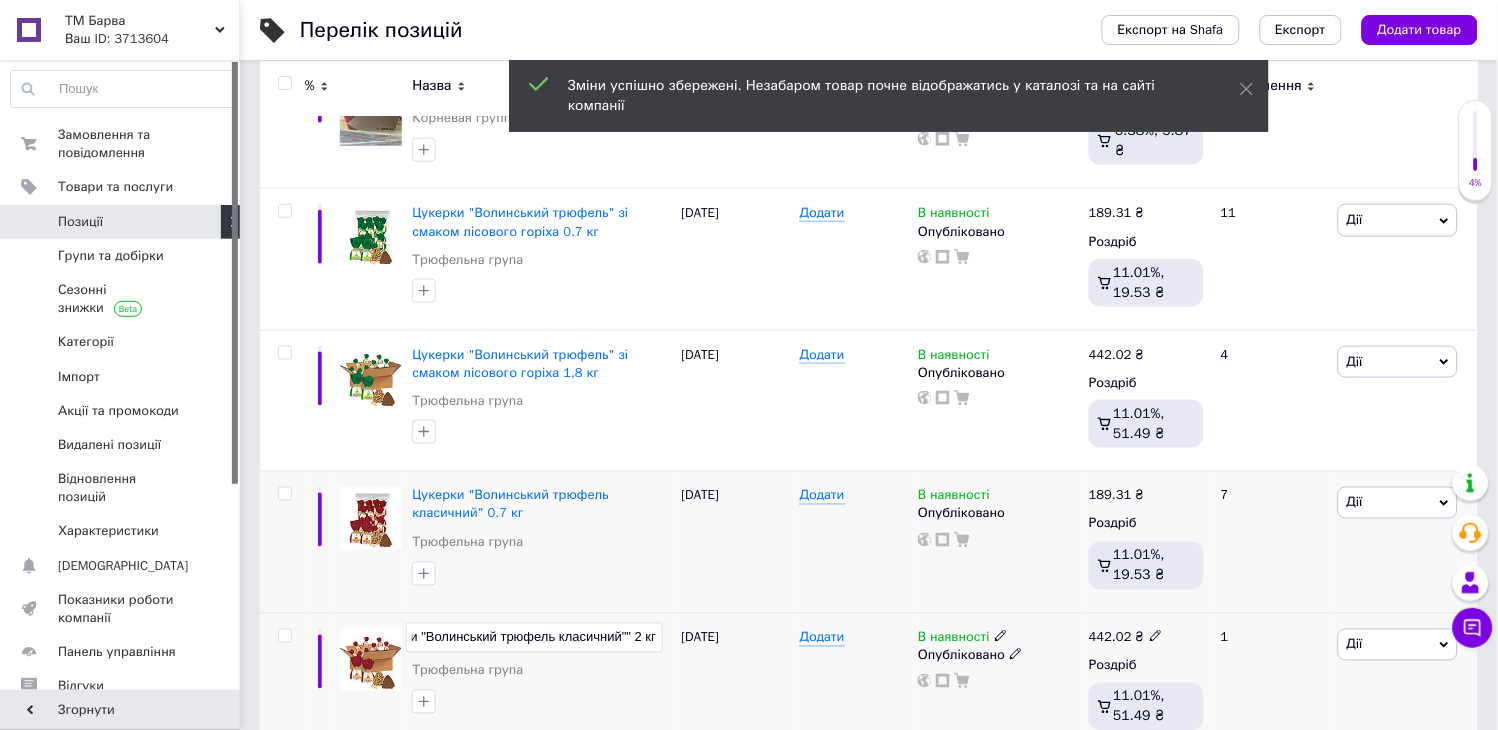 click on "Цукерки "Волинський трюфель класичний"" 2 кг" at bounding box center (534, 638) 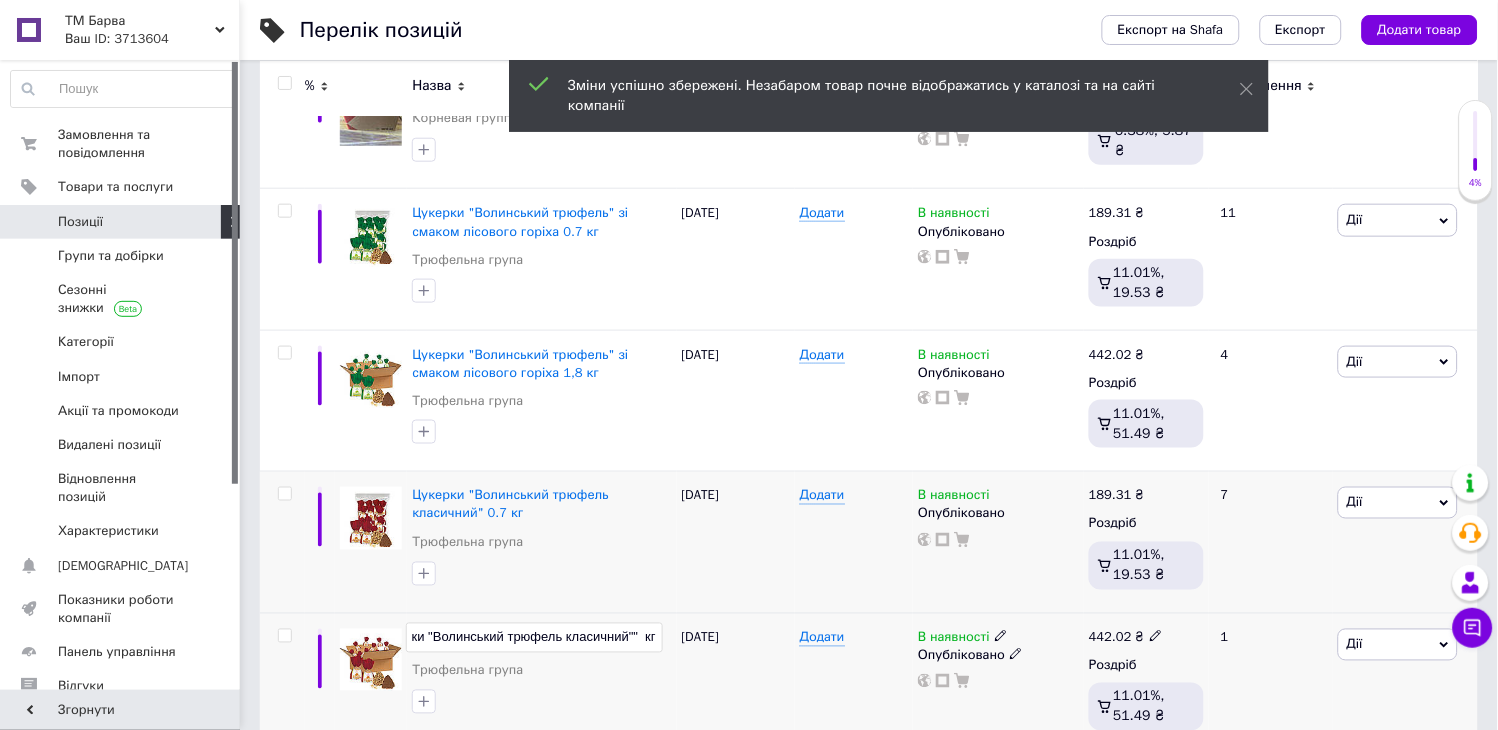 scroll, scrollTop: 0, scrollLeft: 50, axis: horizontal 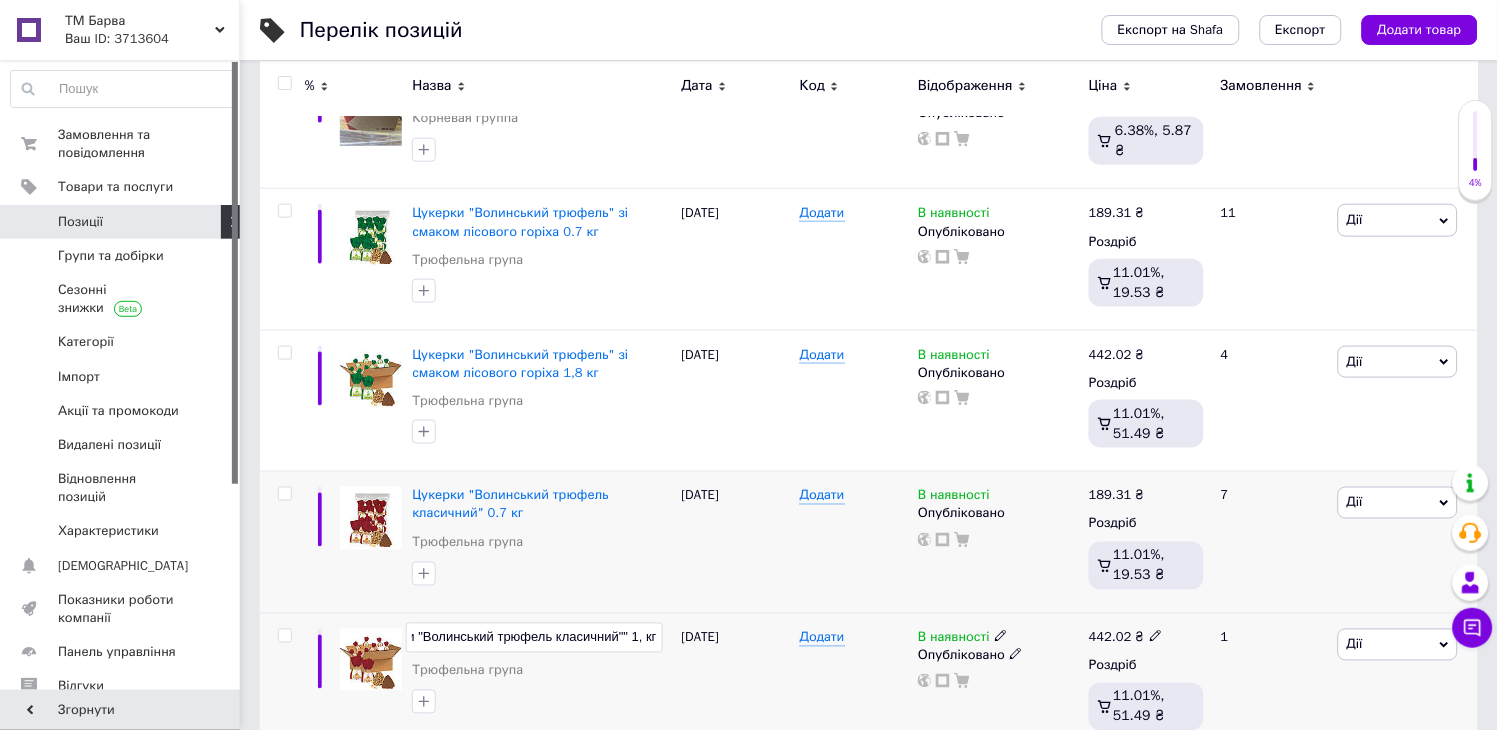 type on "Цукерки "Волинський трюфель класичний"" 1,8 кг" 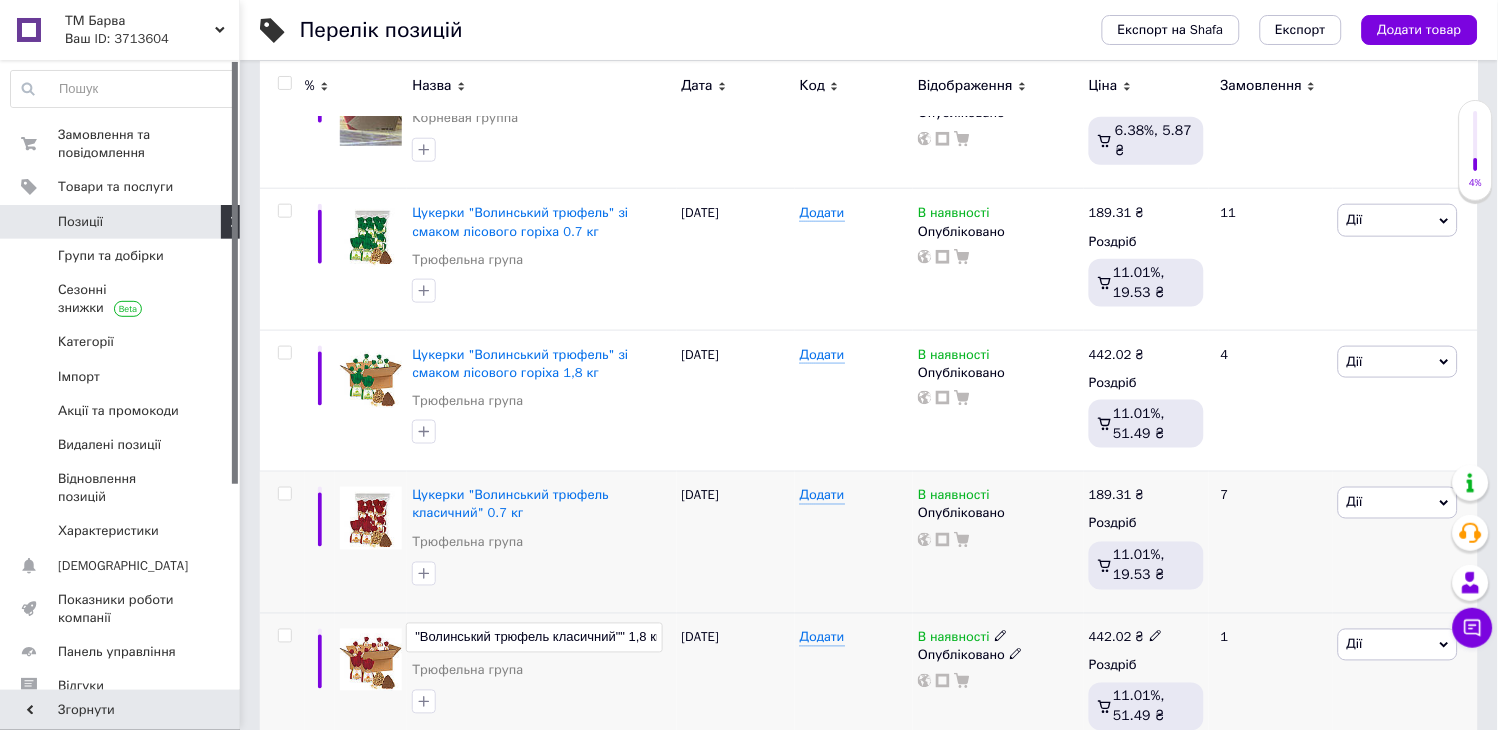 scroll, scrollTop: 0, scrollLeft: 55, axis: horizontal 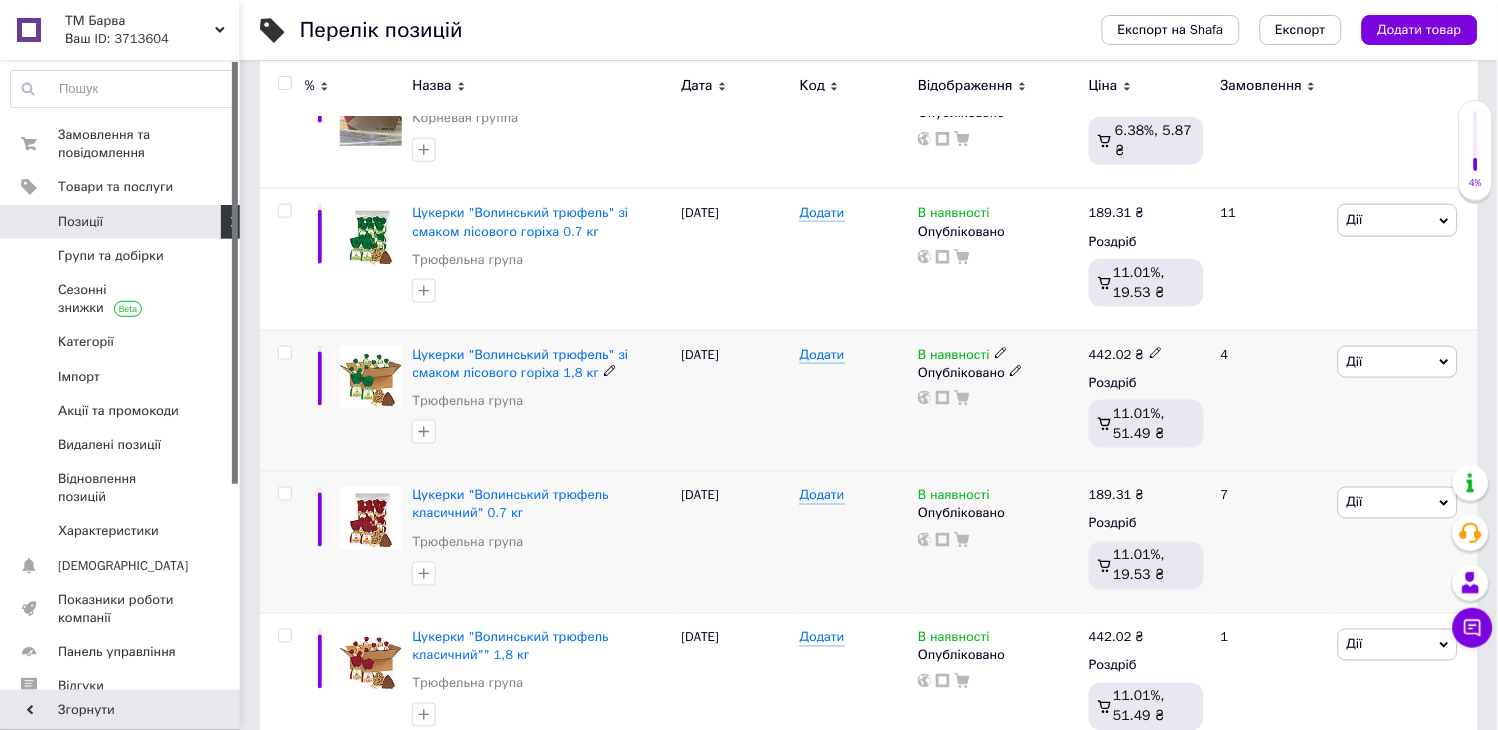 click 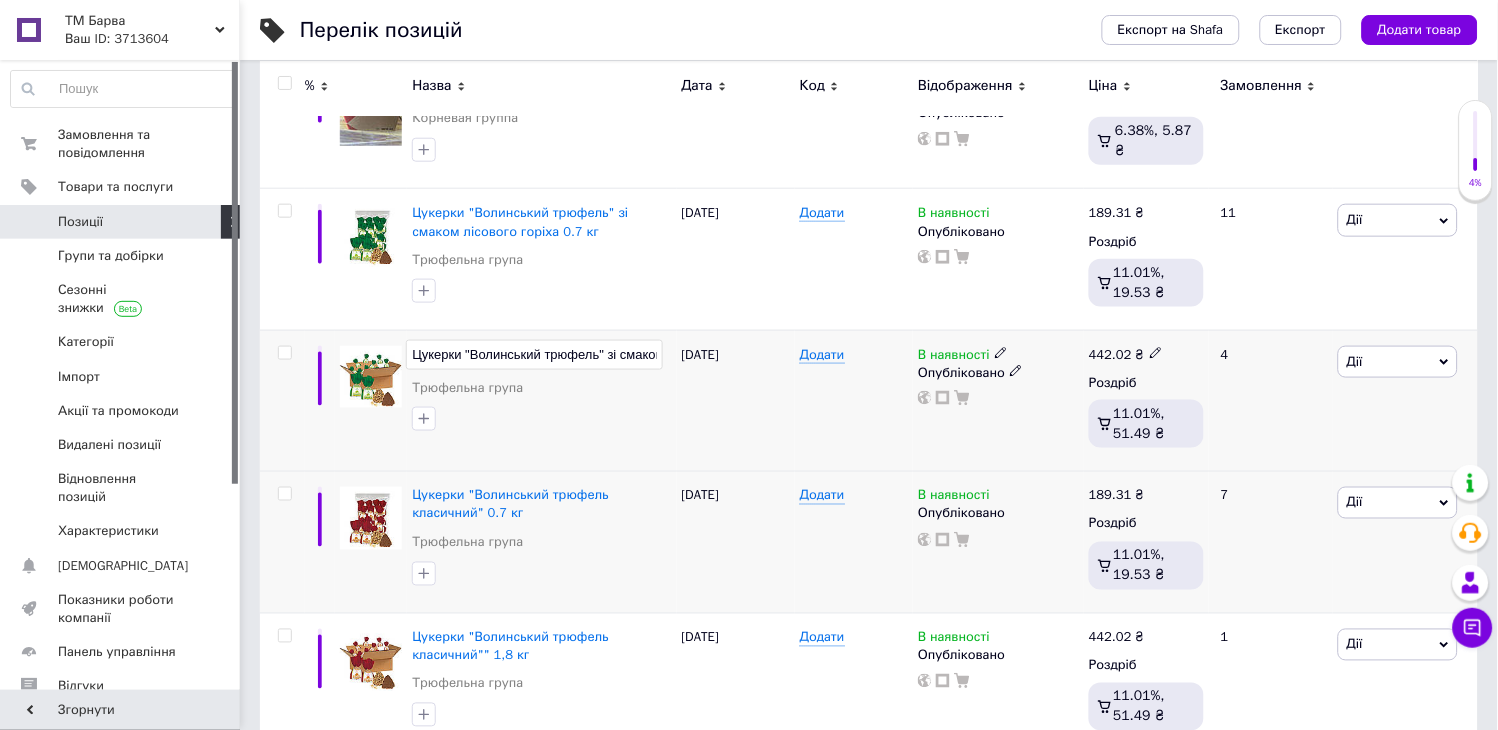 scroll, scrollTop: 0, scrollLeft: 155, axis: horizontal 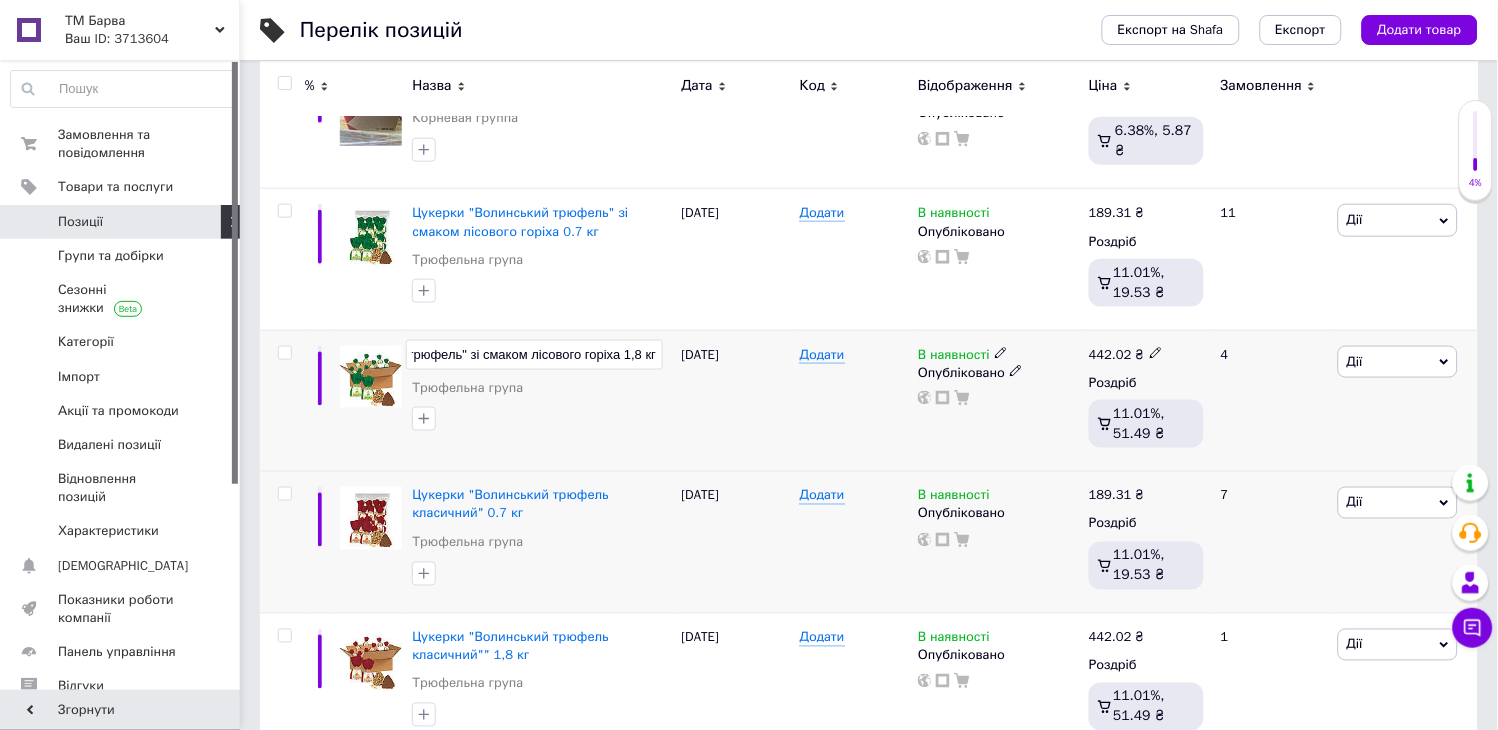 click on "Цукерки "Волинський трюфель" зі смаком лісового горіха 1,8 кг" at bounding box center (534, 355) 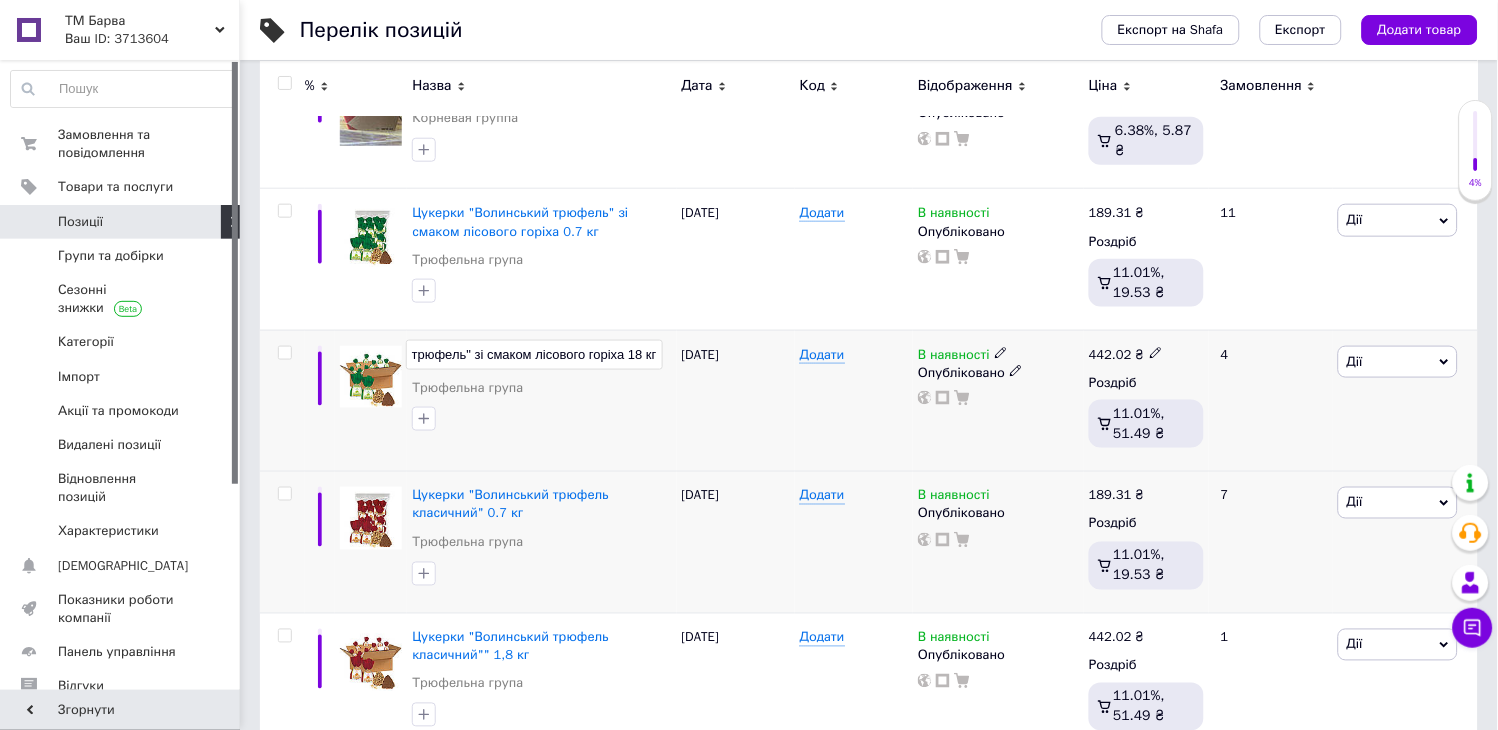 scroll, scrollTop: 0, scrollLeft: 152, axis: horizontal 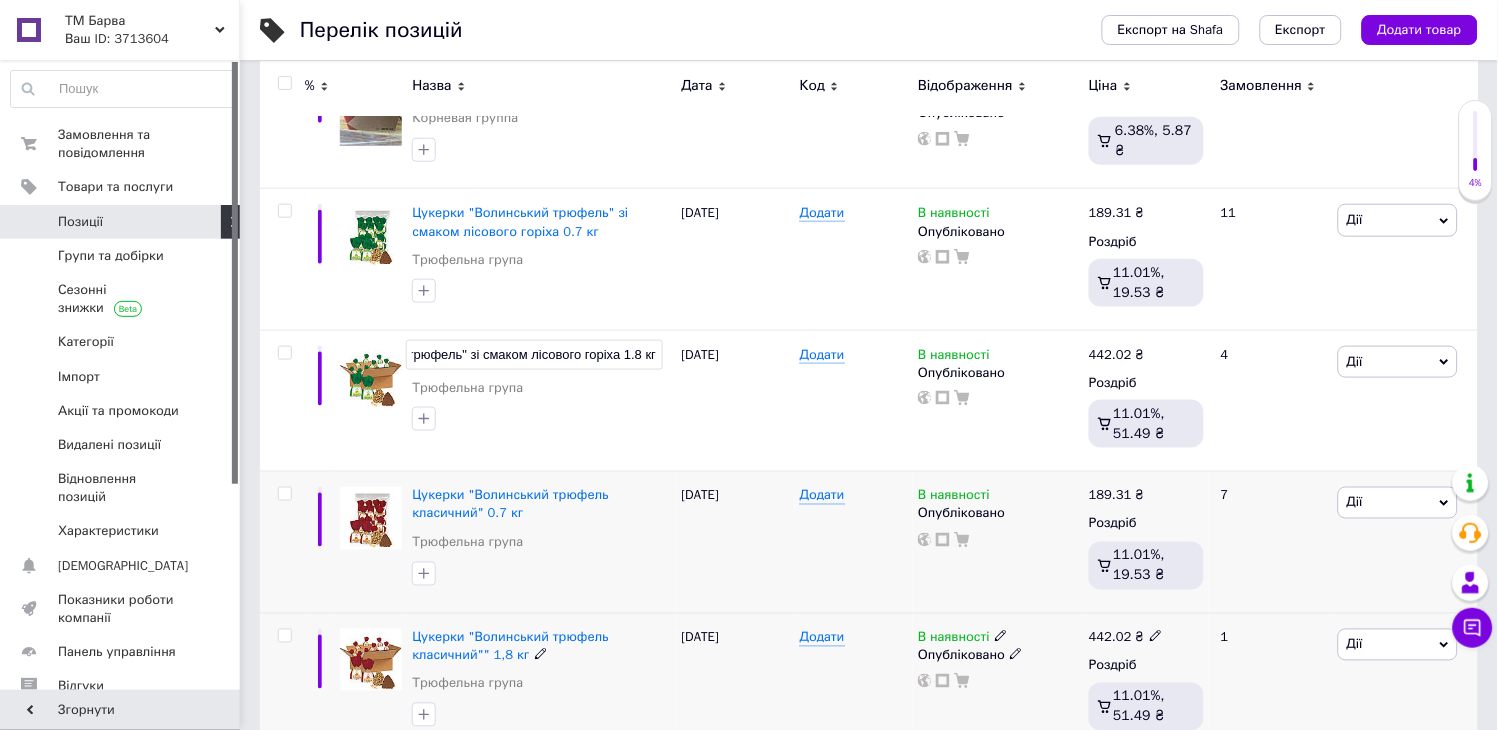 click 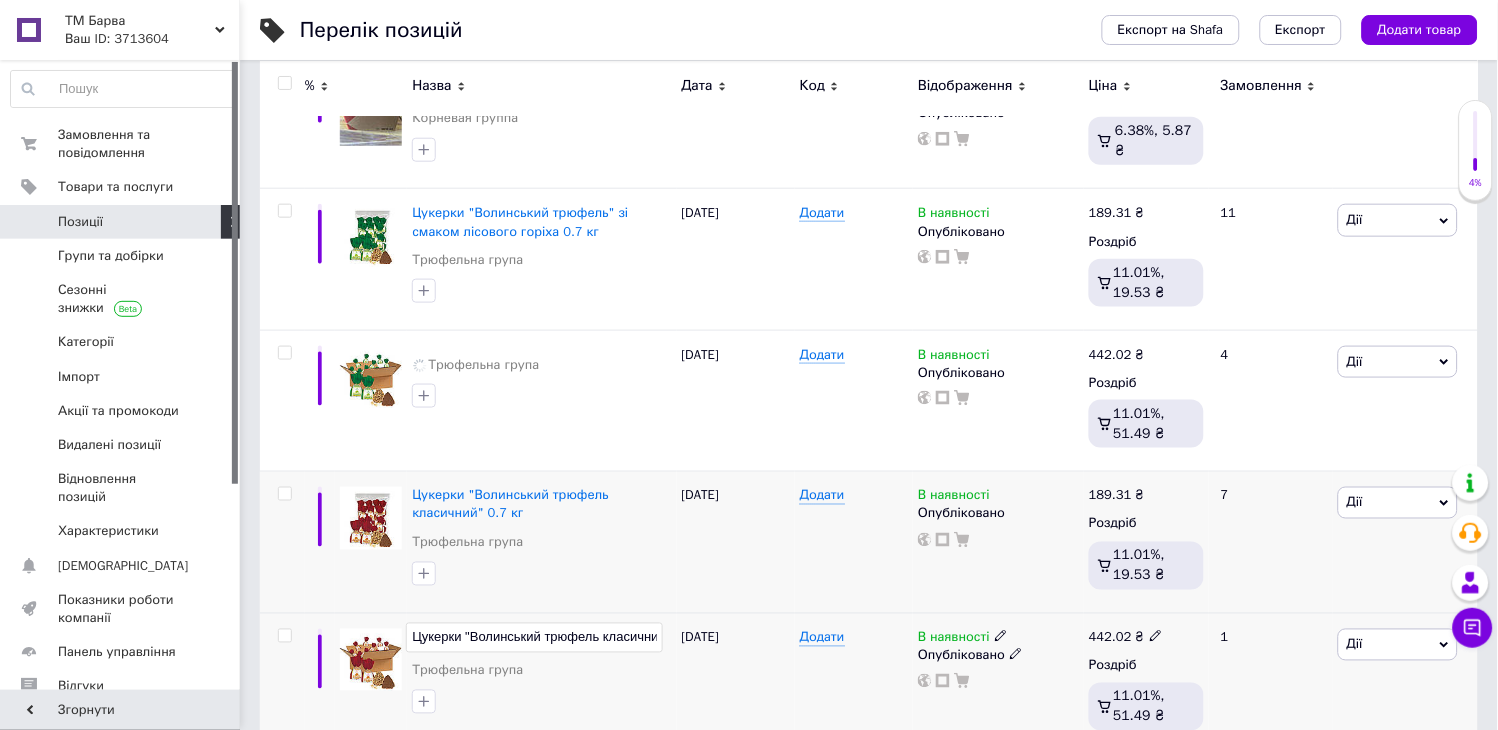scroll, scrollTop: 0, scrollLeft: 68, axis: horizontal 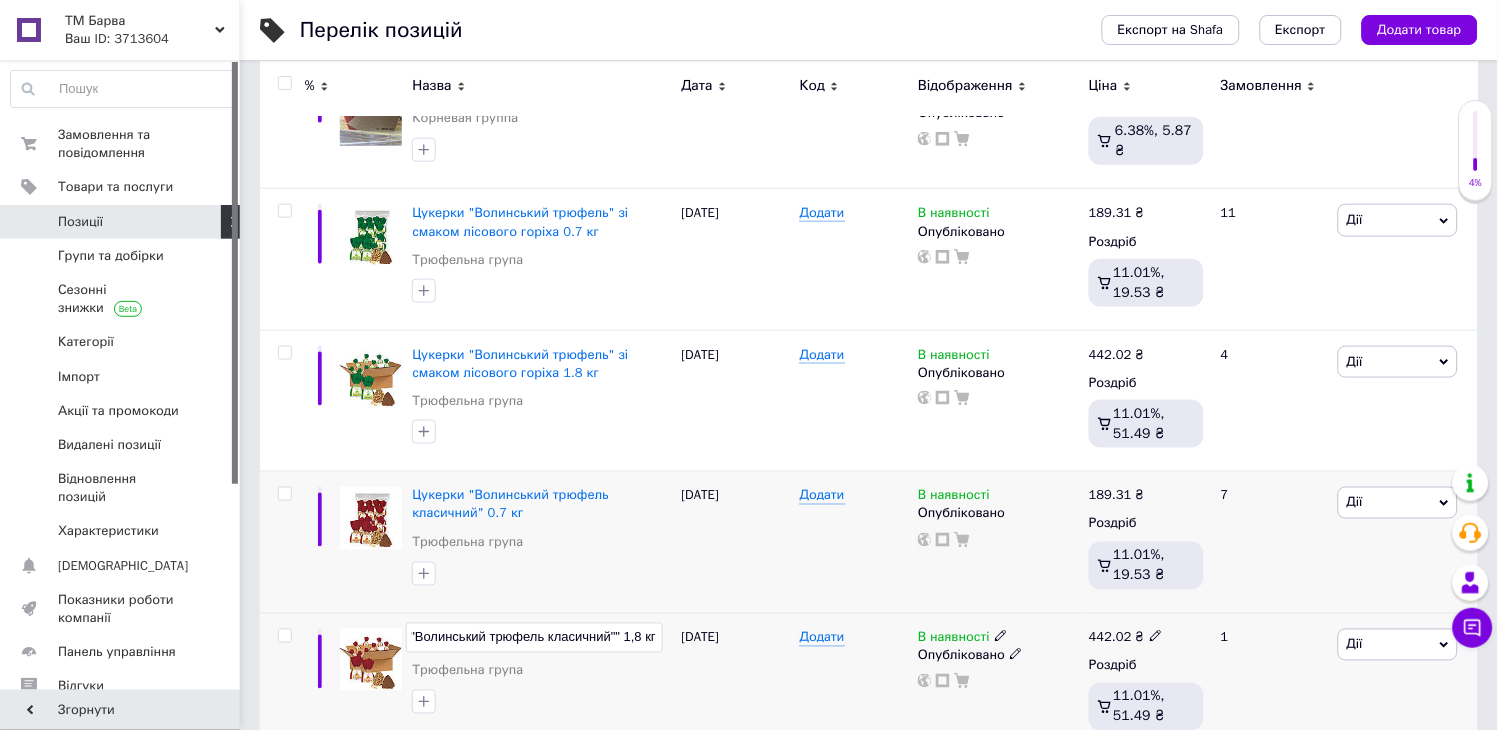 click on "Цукерки "Волинський трюфель класичний"" 1,8 кг" at bounding box center (534, 638) 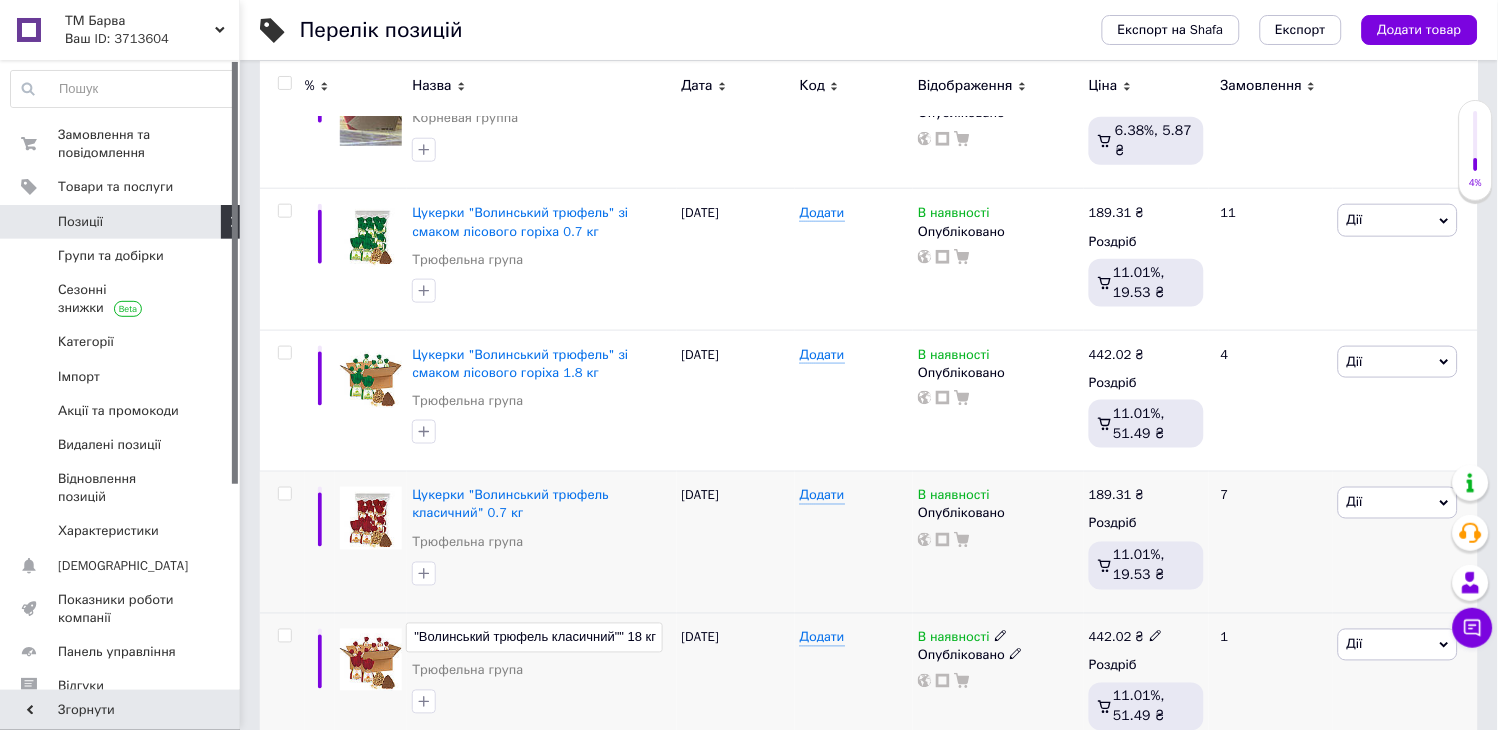 scroll, scrollTop: 0, scrollLeft: 65, axis: horizontal 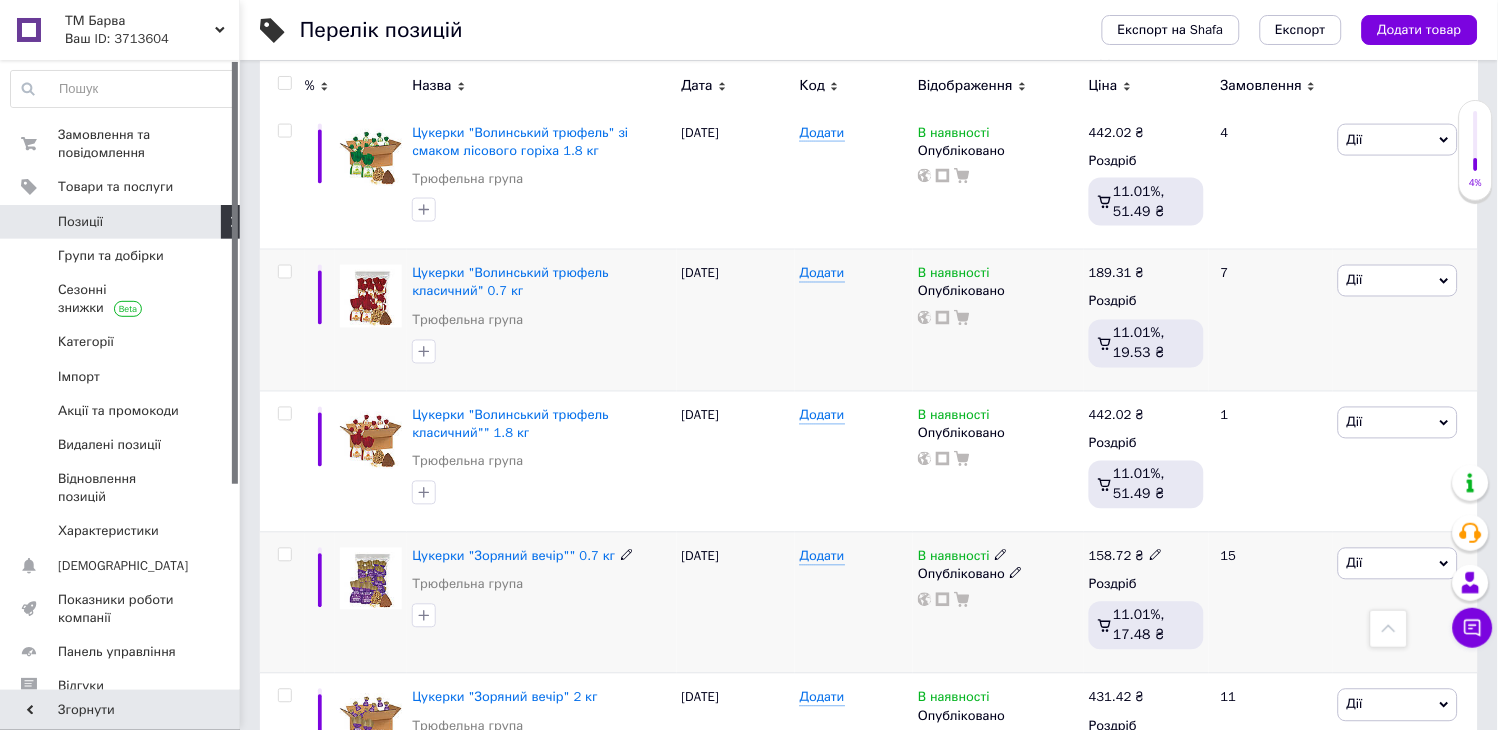 click 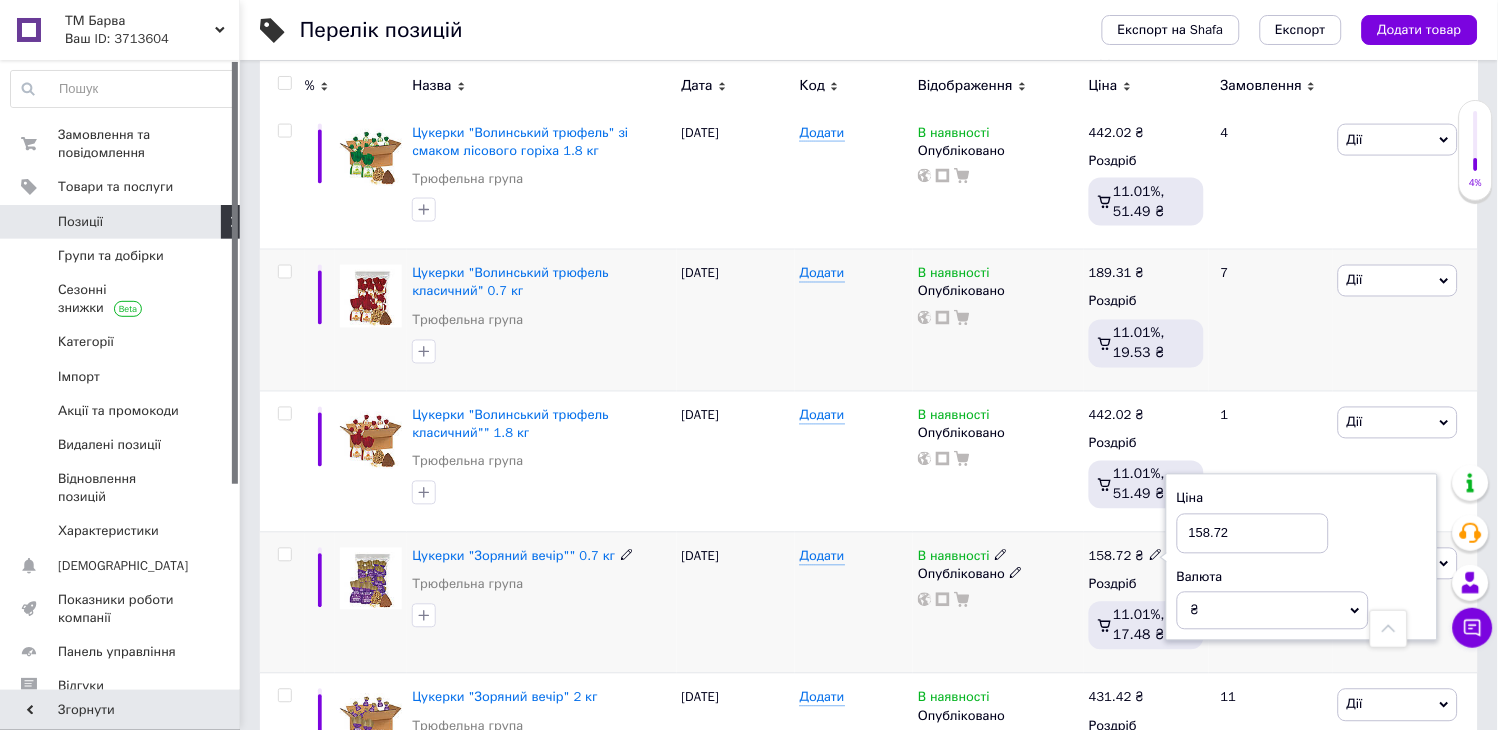 drag, startPoint x: 1272, startPoint y: 532, endPoint x: 1144, endPoint y: 555, distance: 130.04999 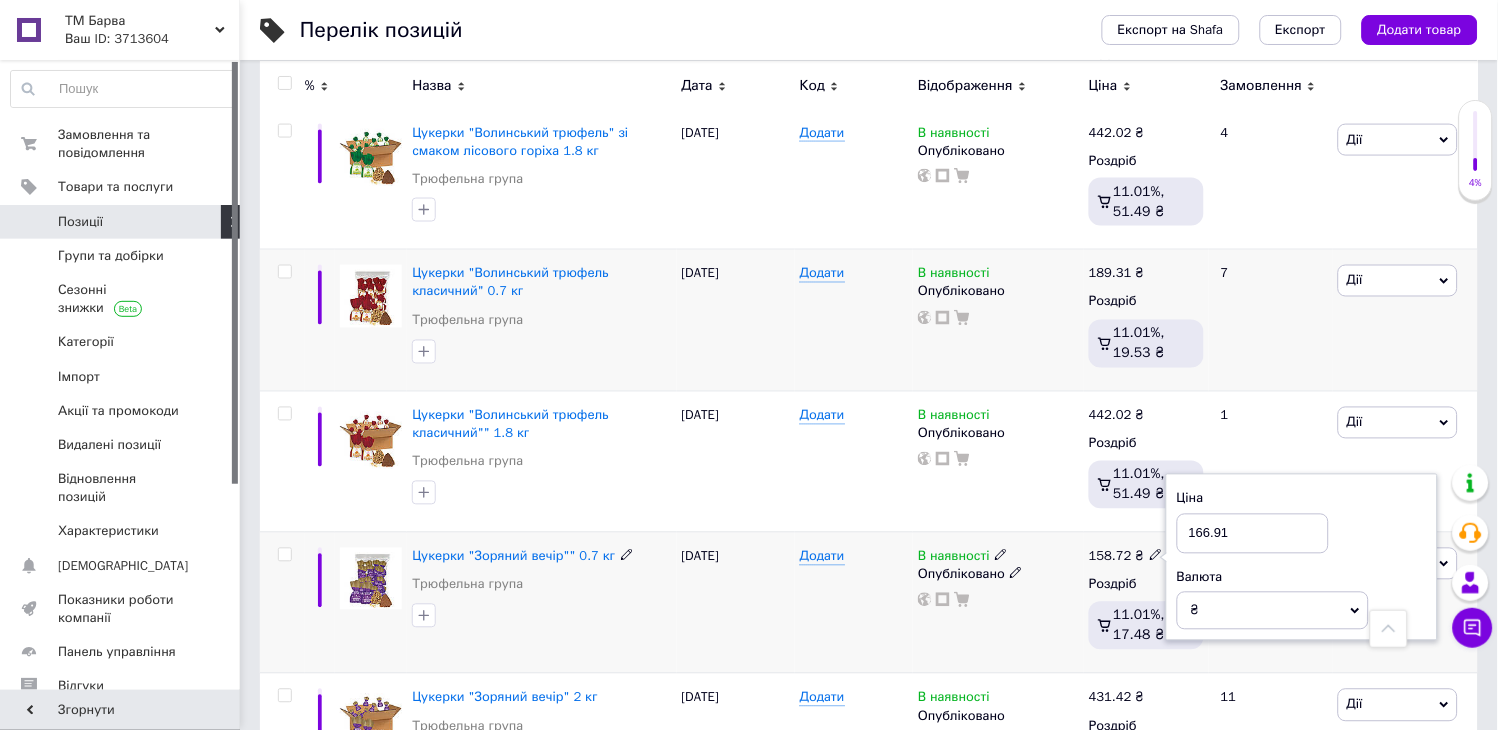 scroll, scrollTop: 688, scrollLeft: 0, axis: vertical 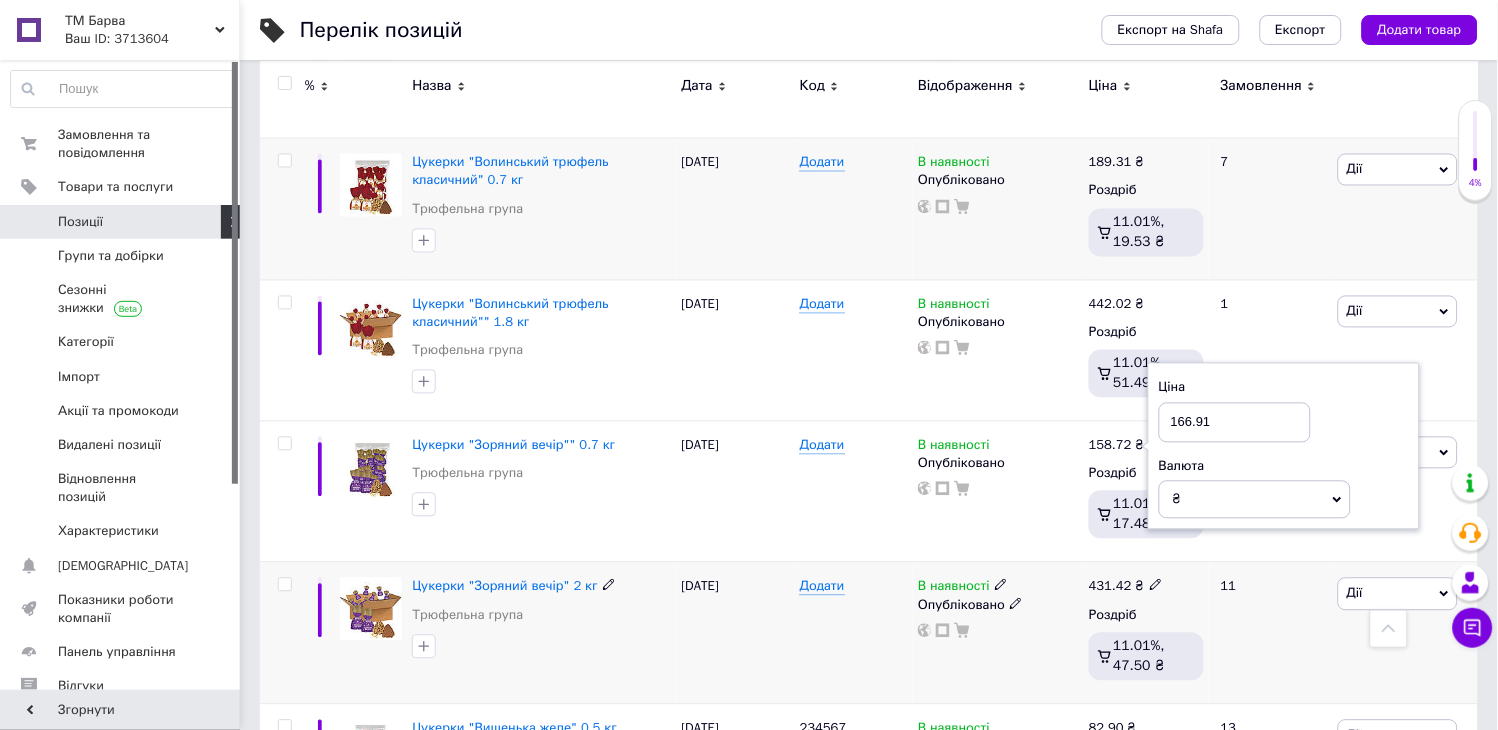type on "166.91" 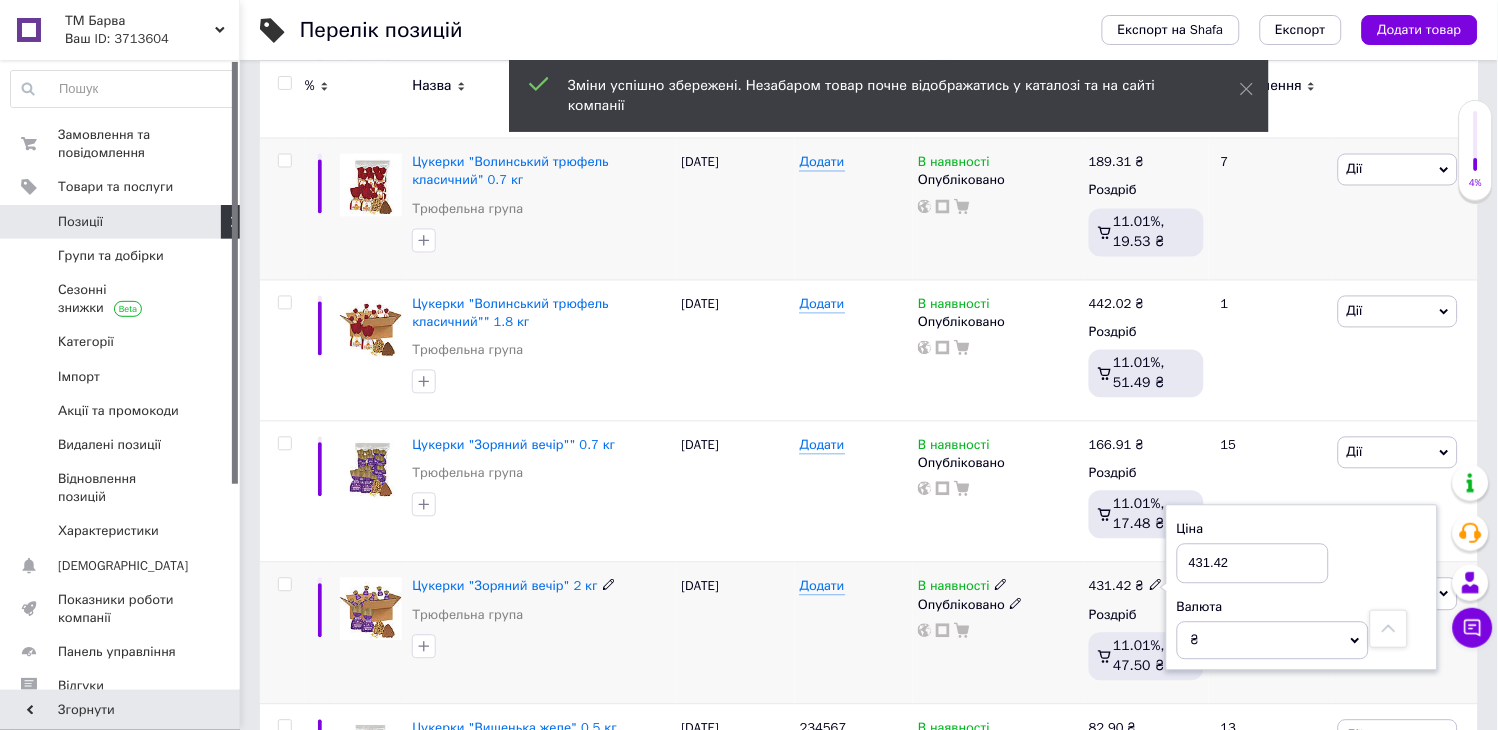 click 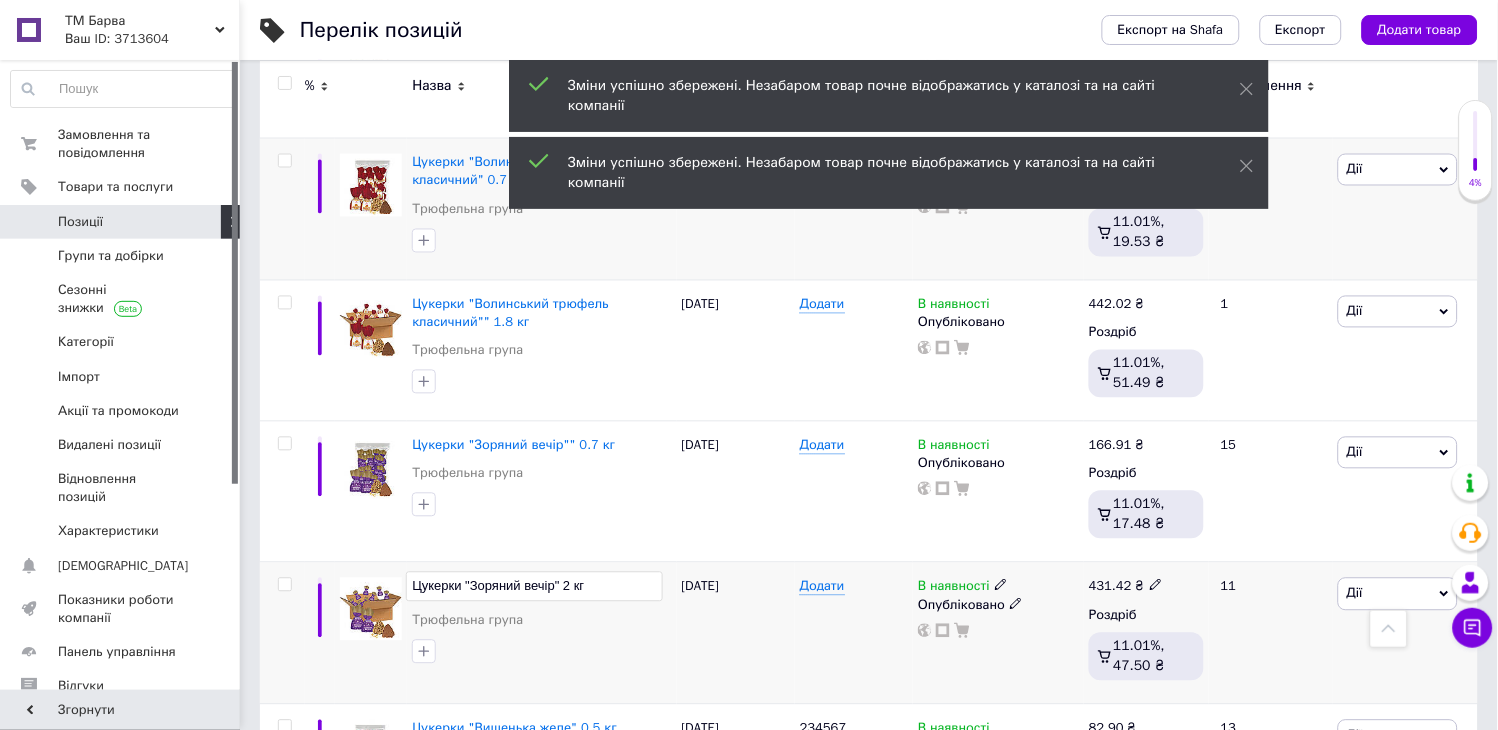 click on "Цукерки "Зоряний вечір" 2 кг" at bounding box center (534, 587) 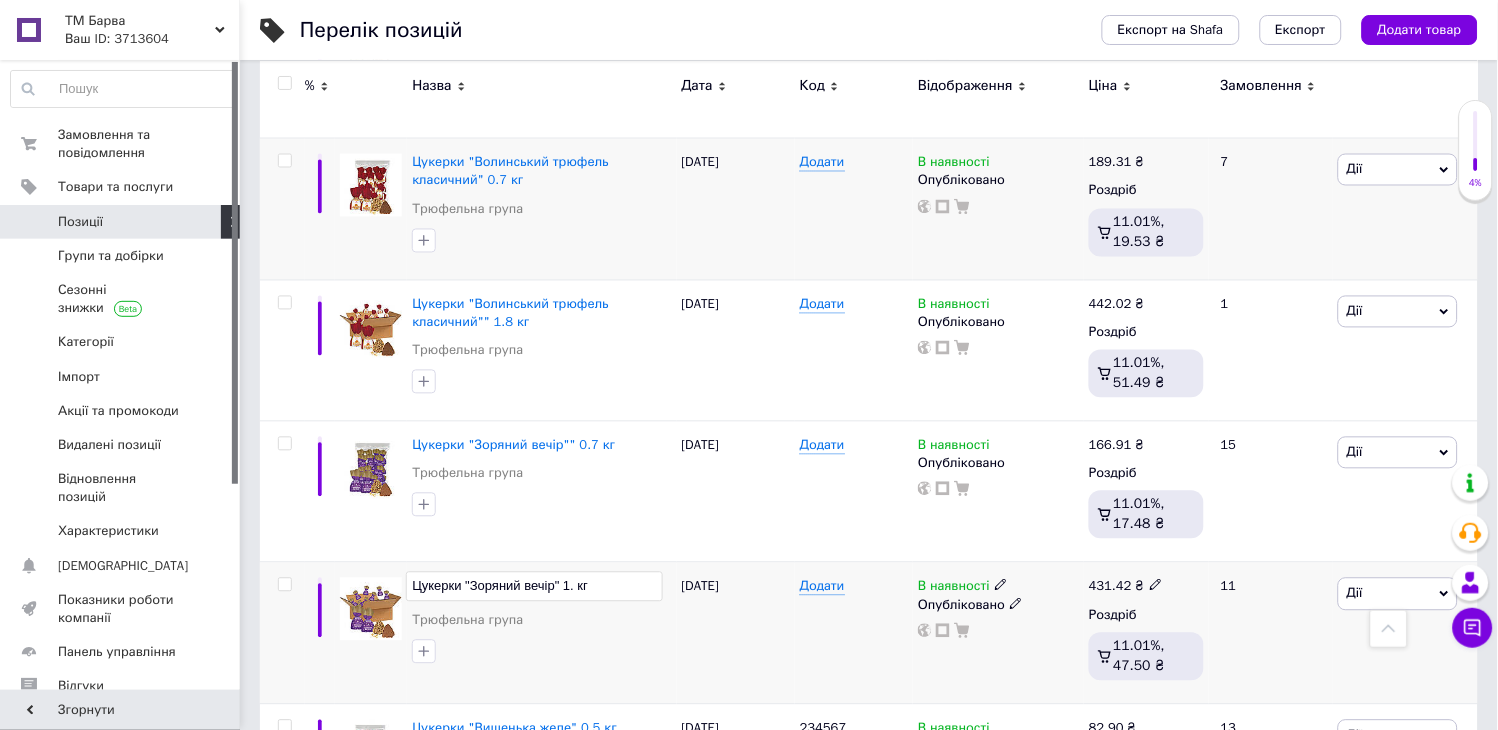 type on "Цукерки "Зоряний вечір" 1.8 кг" 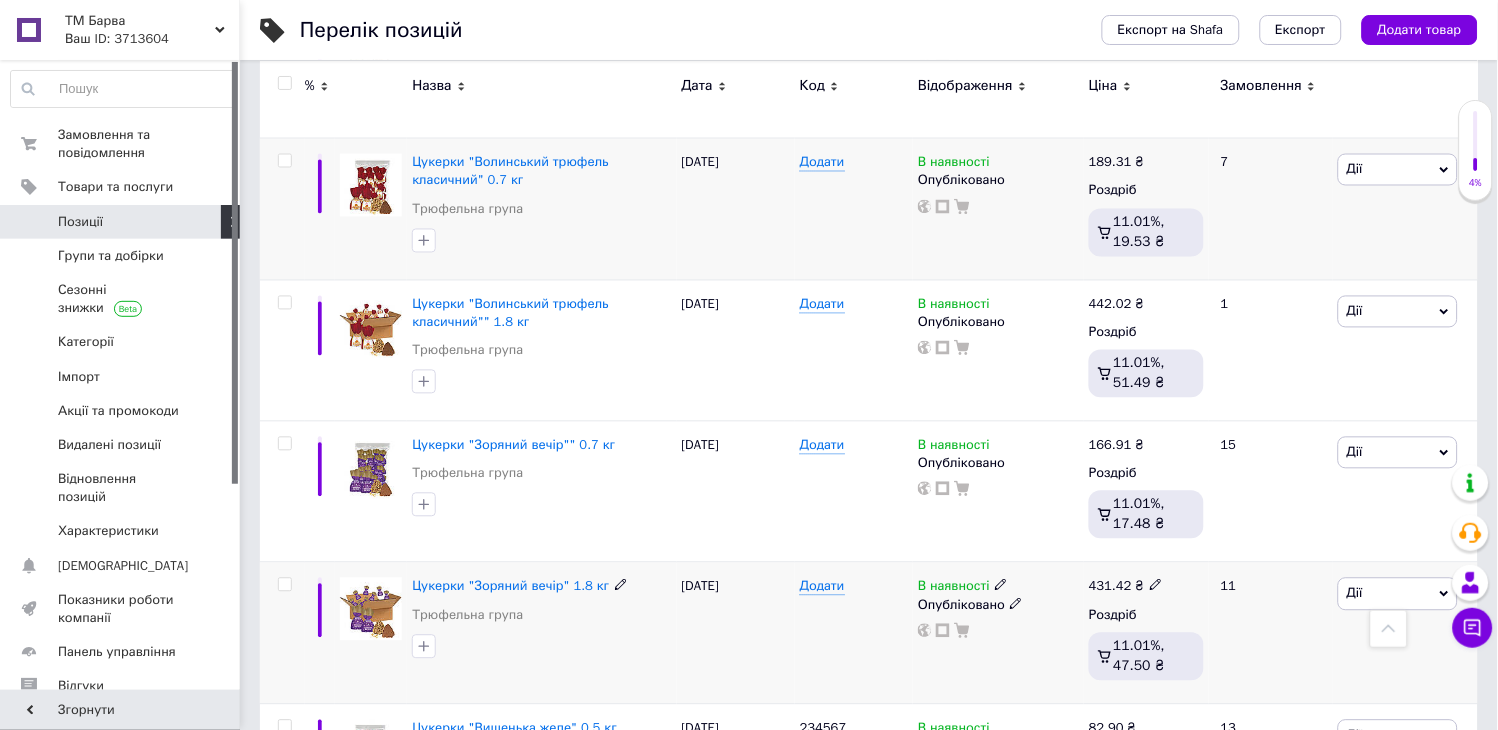 click 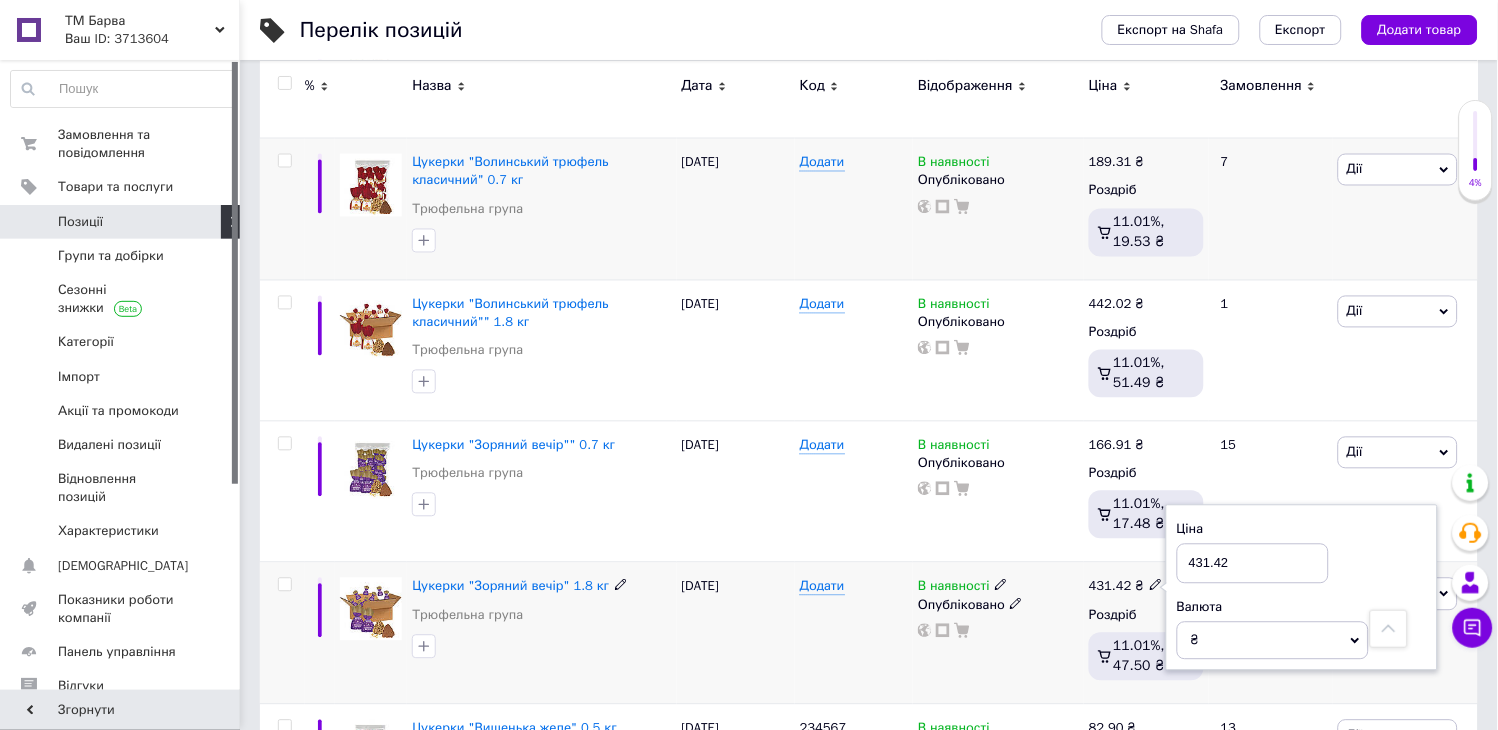 drag, startPoint x: 1187, startPoint y: 572, endPoint x: 1168, endPoint y: 570, distance: 19.104973 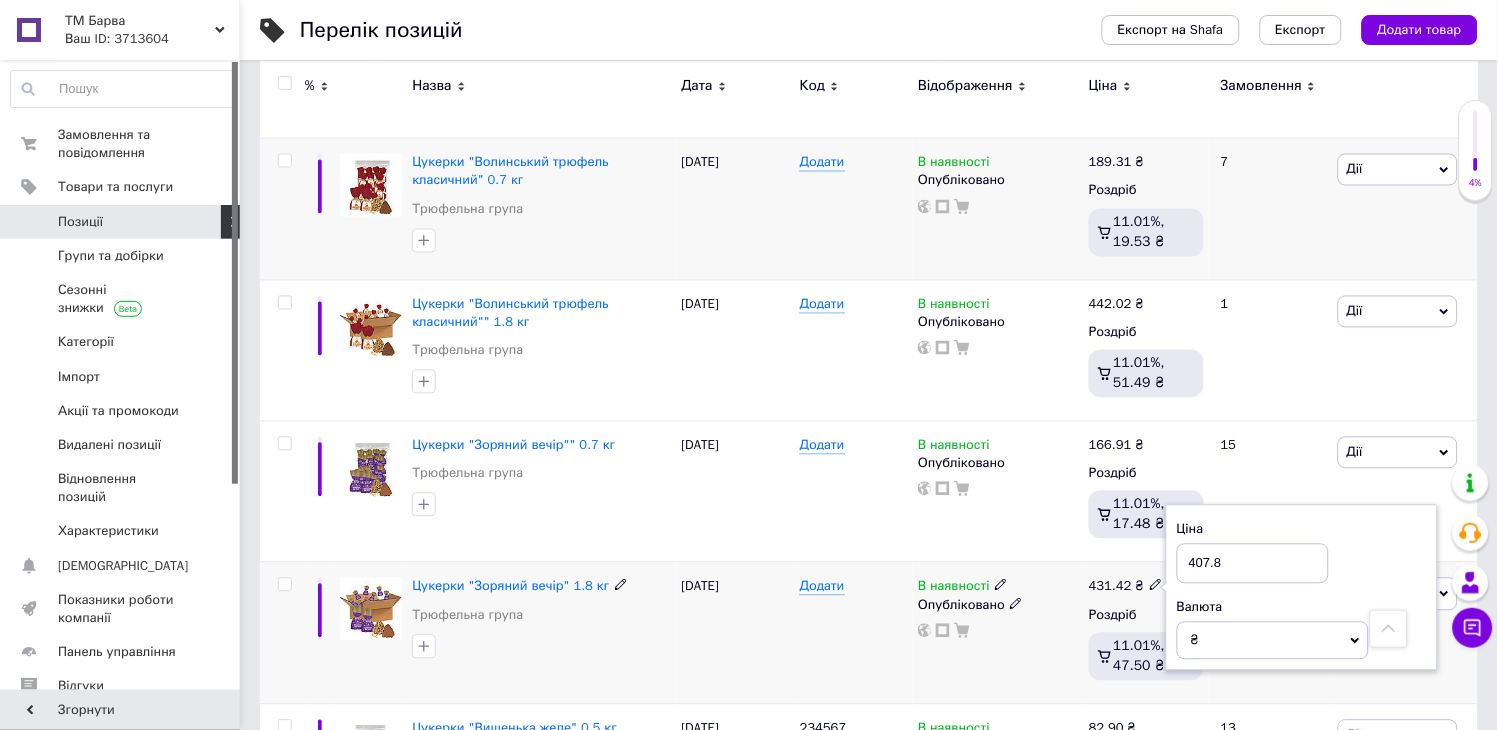 type on "407.81" 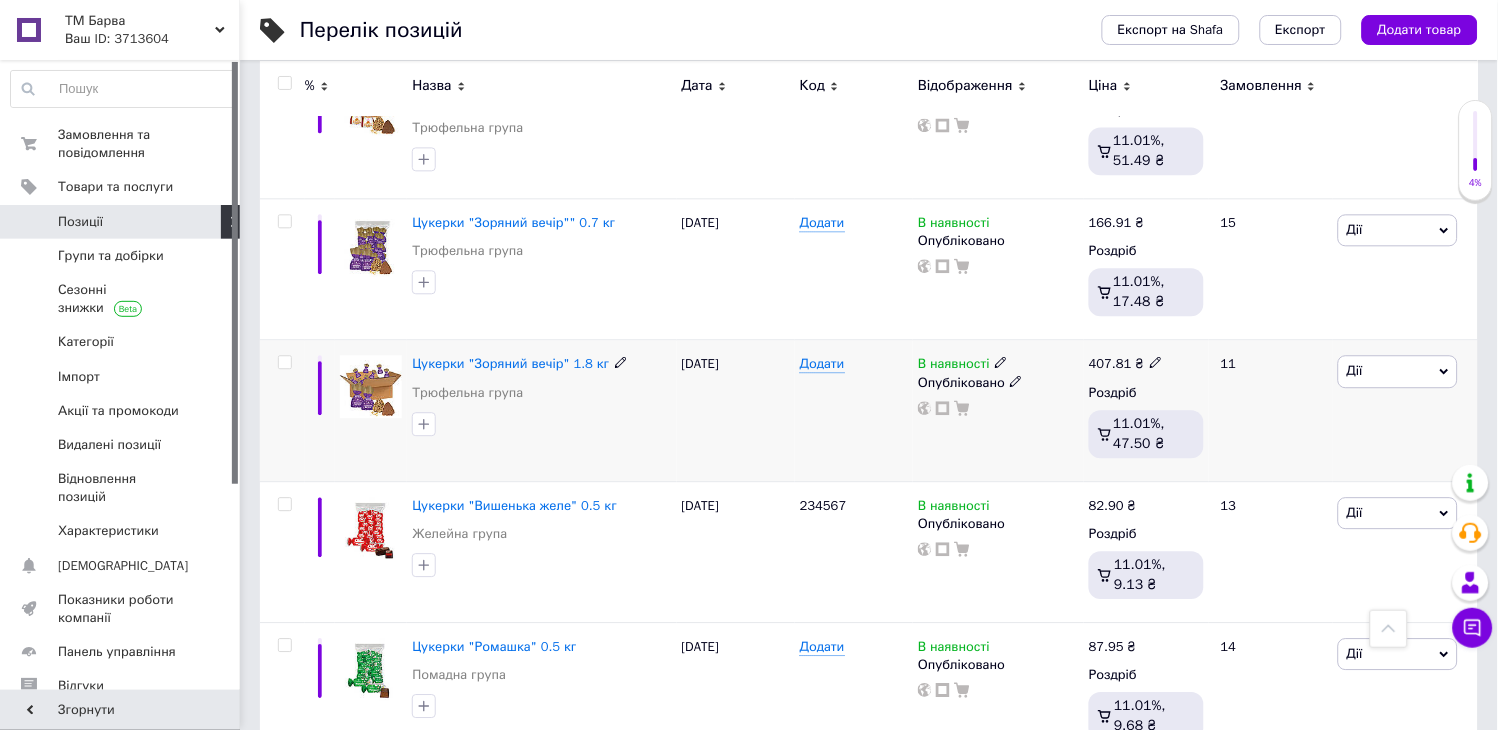 scroll, scrollTop: 1022, scrollLeft: 0, axis: vertical 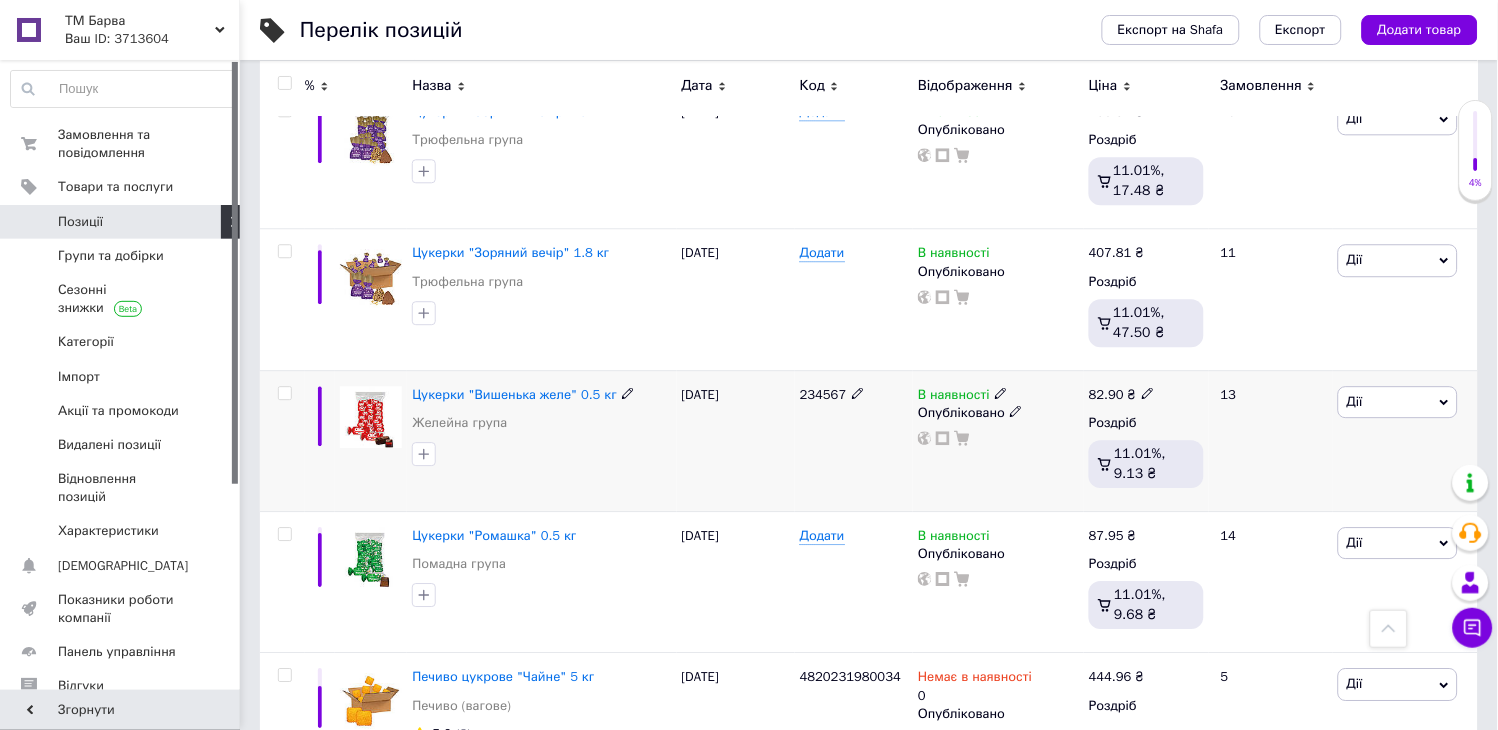 click 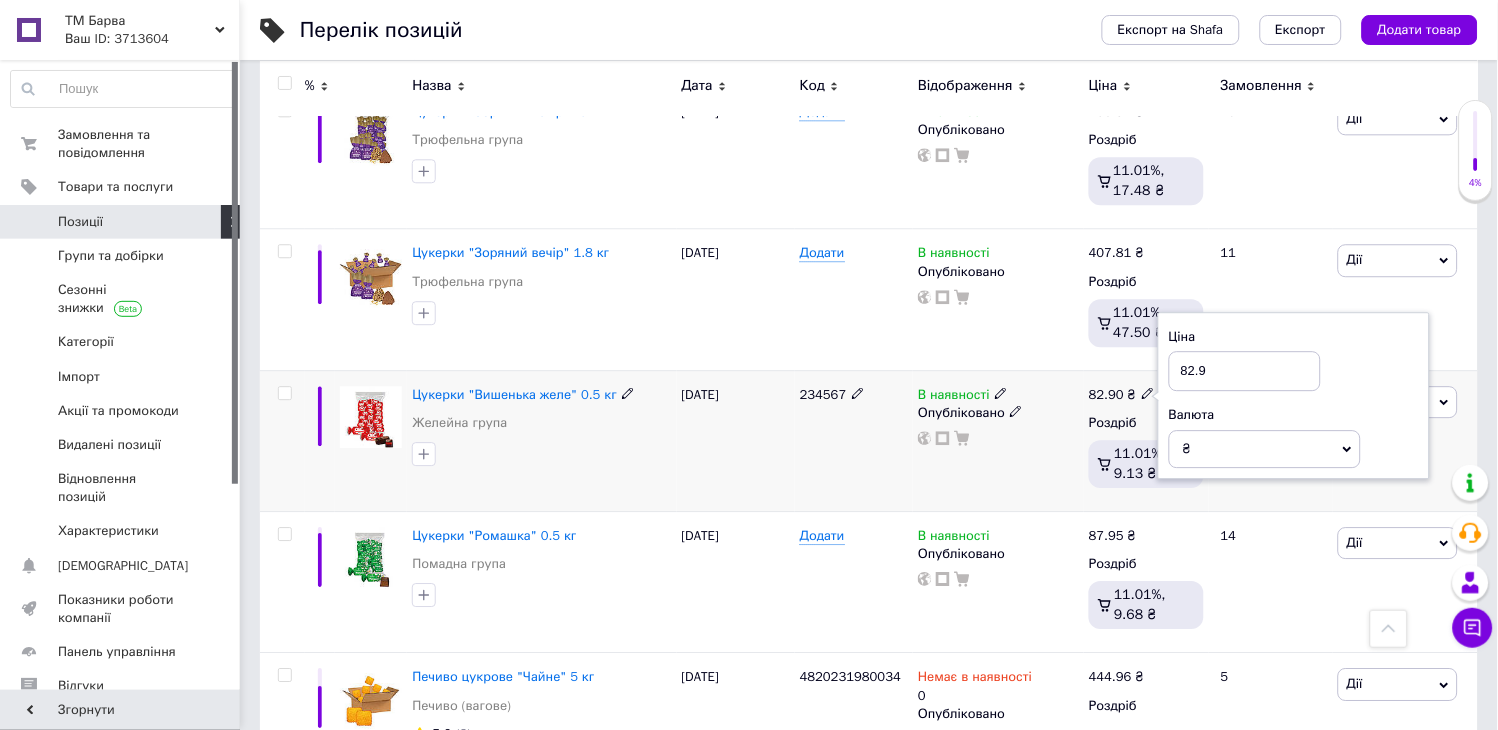 drag, startPoint x: 1240, startPoint y: 383, endPoint x: 1175, endPoint y: 383, distance: 65 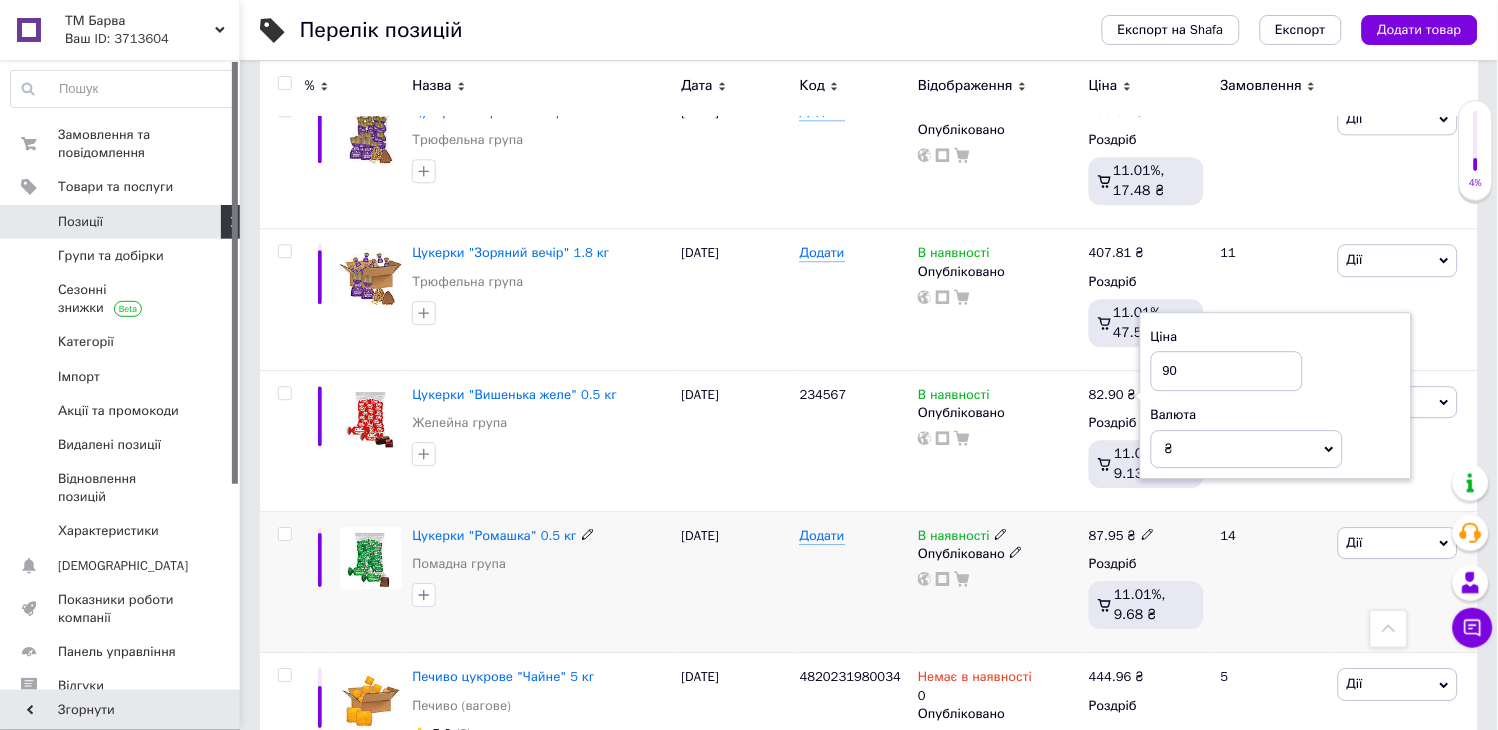 type on "90" 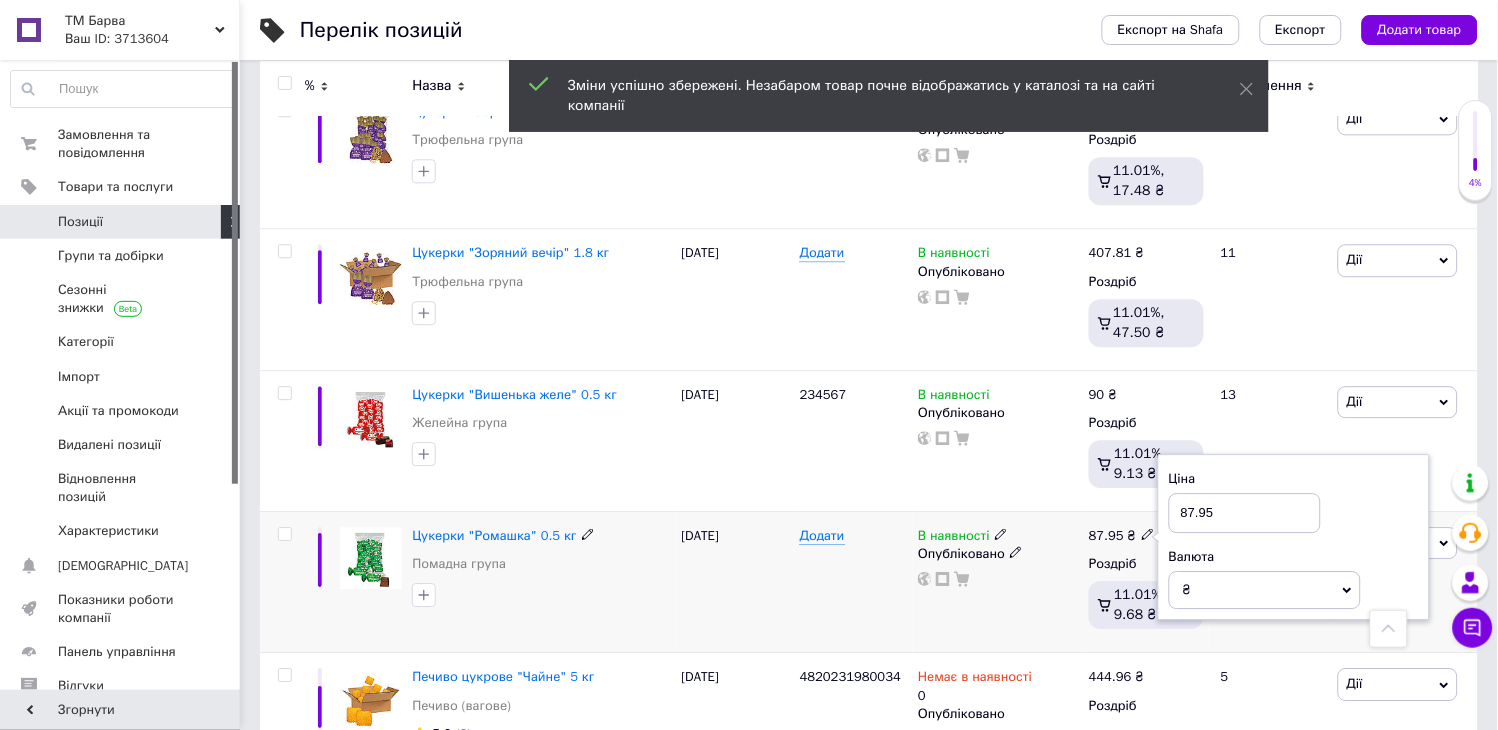 click on "87.95" at bounding box center [1245, 513] 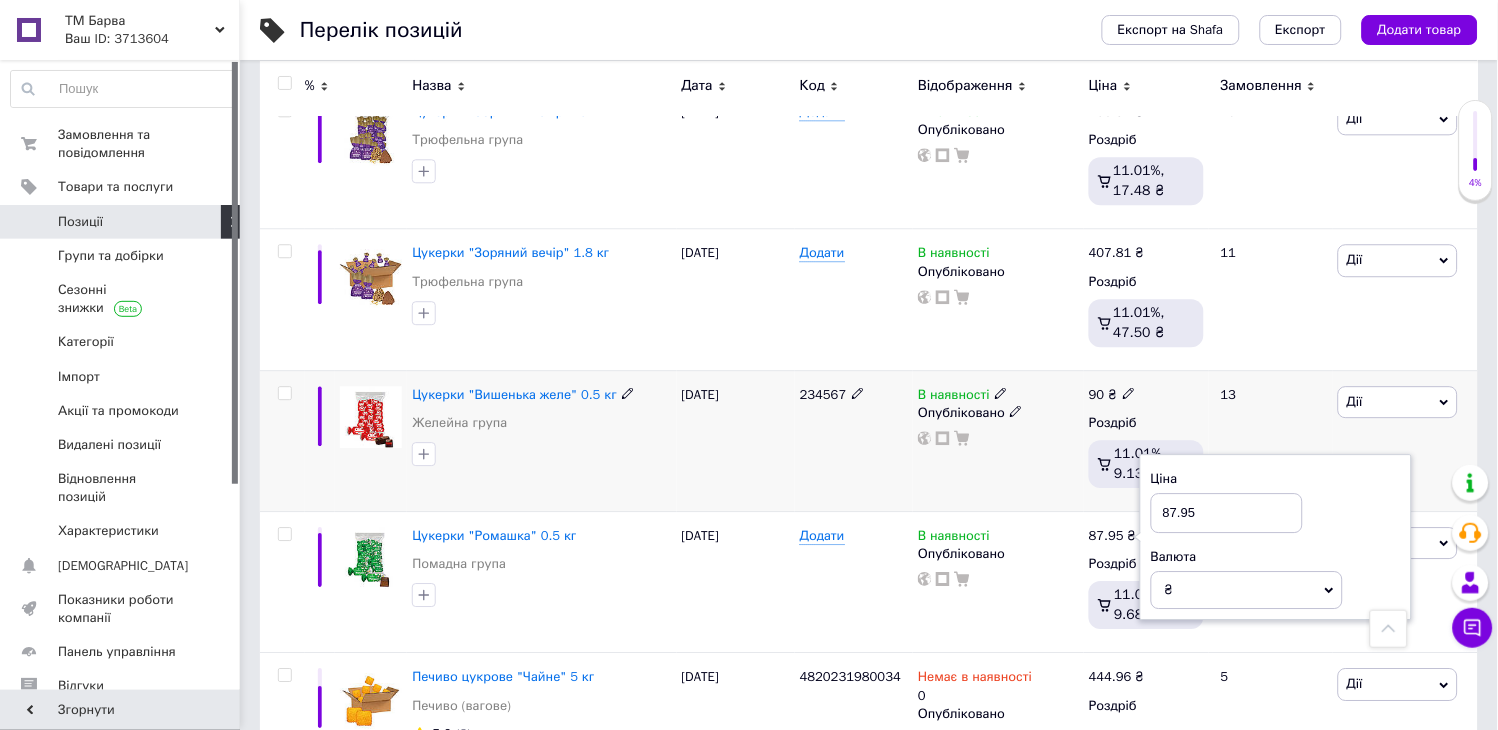 click 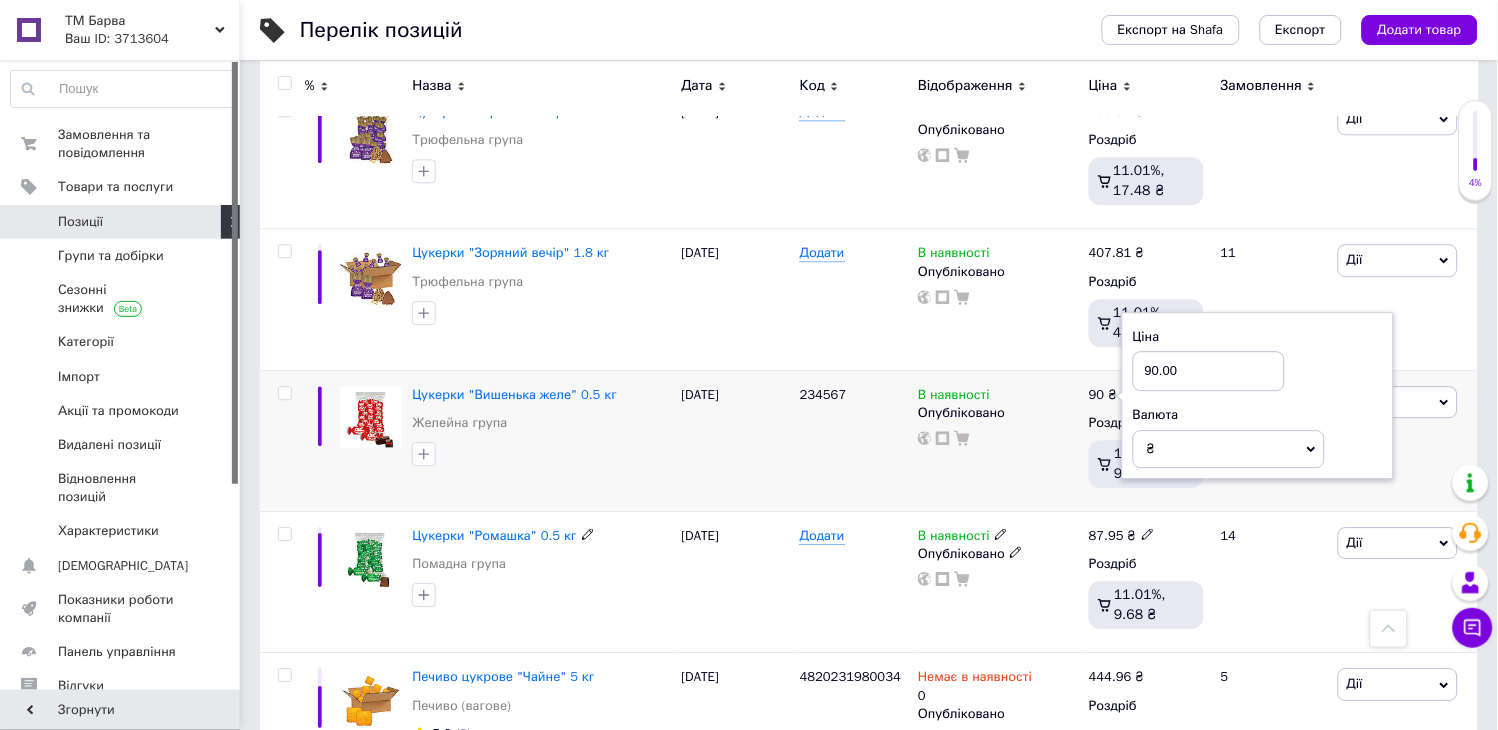 type on "90.00" 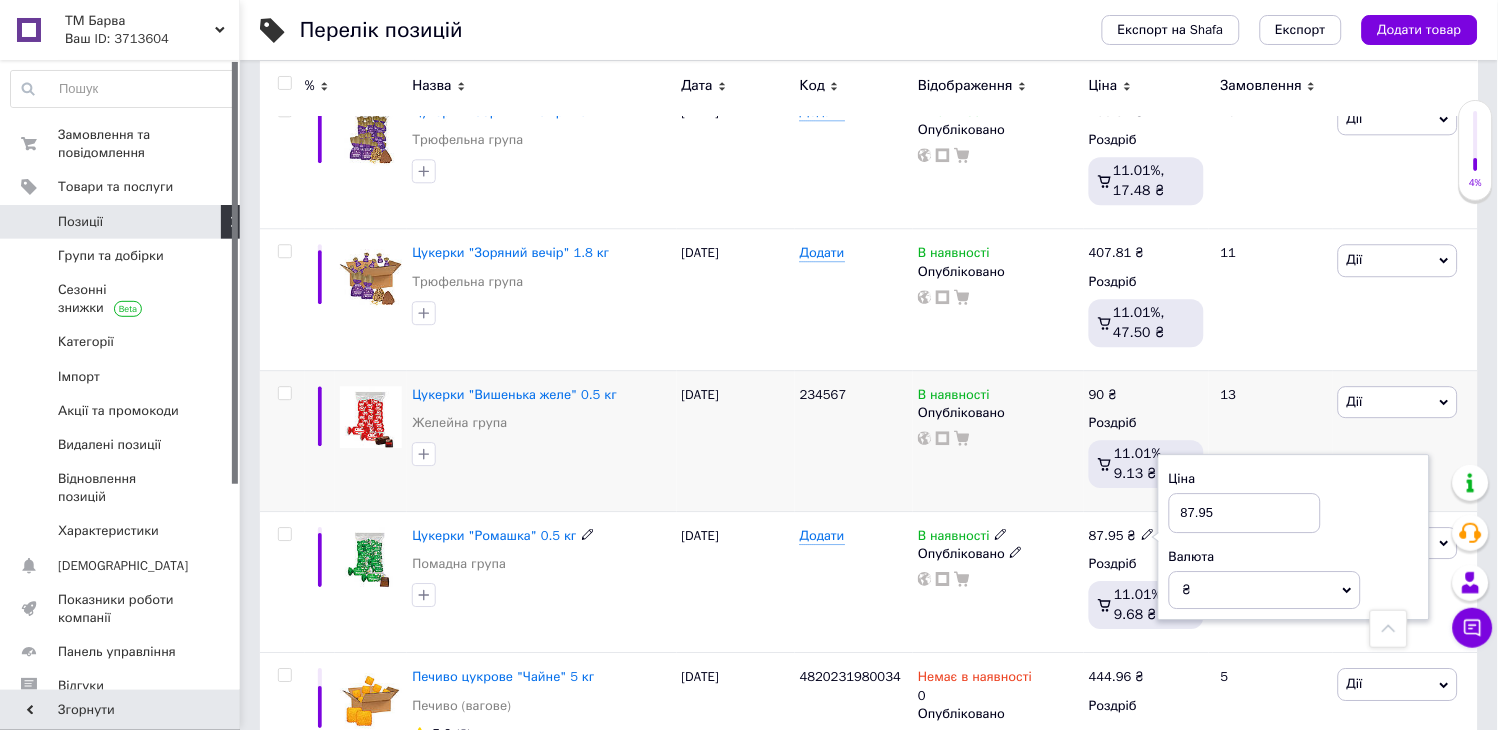 drag, startPoint x: 1226, startPoint y: 521, endPoint x: 1144, endPoint y: 505, distance: 83.546394 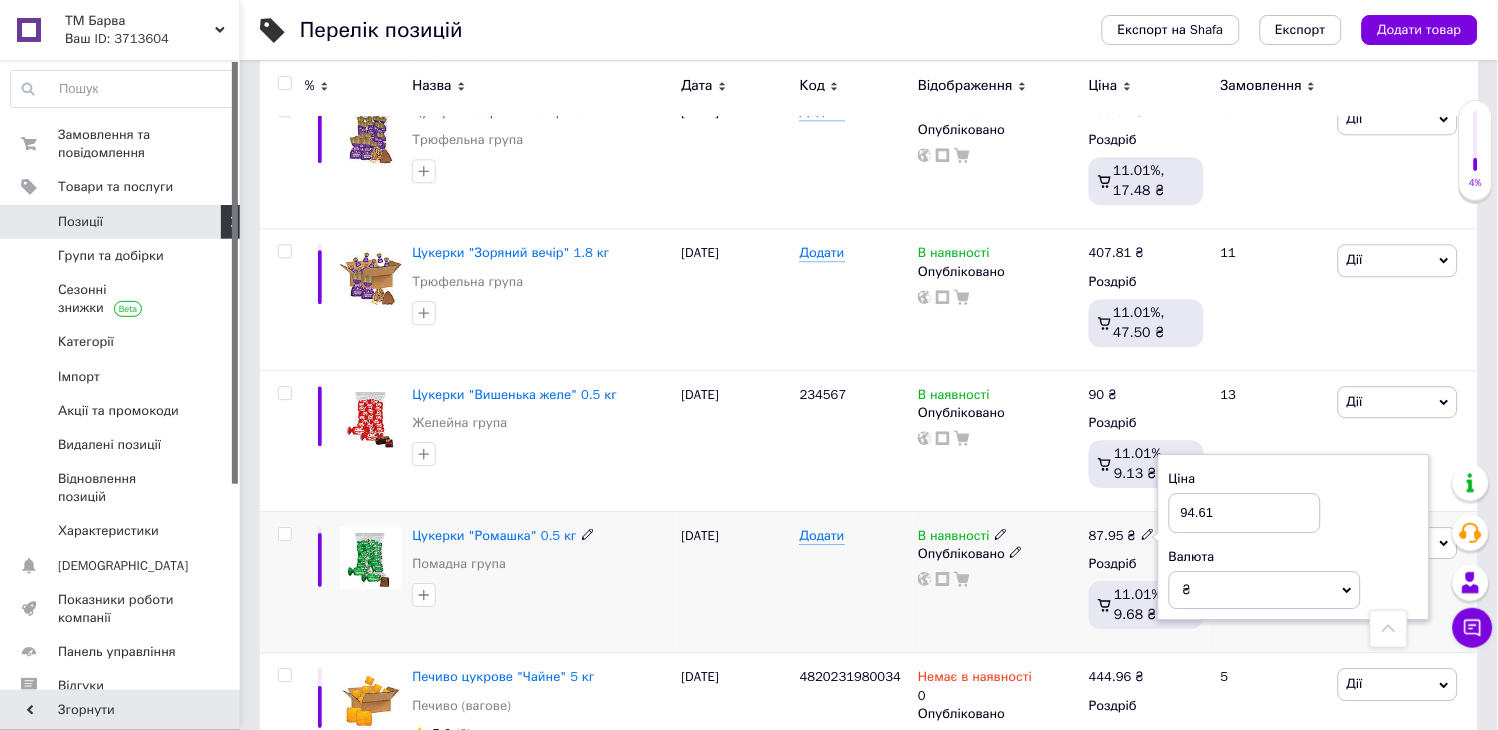 type on "94.61" 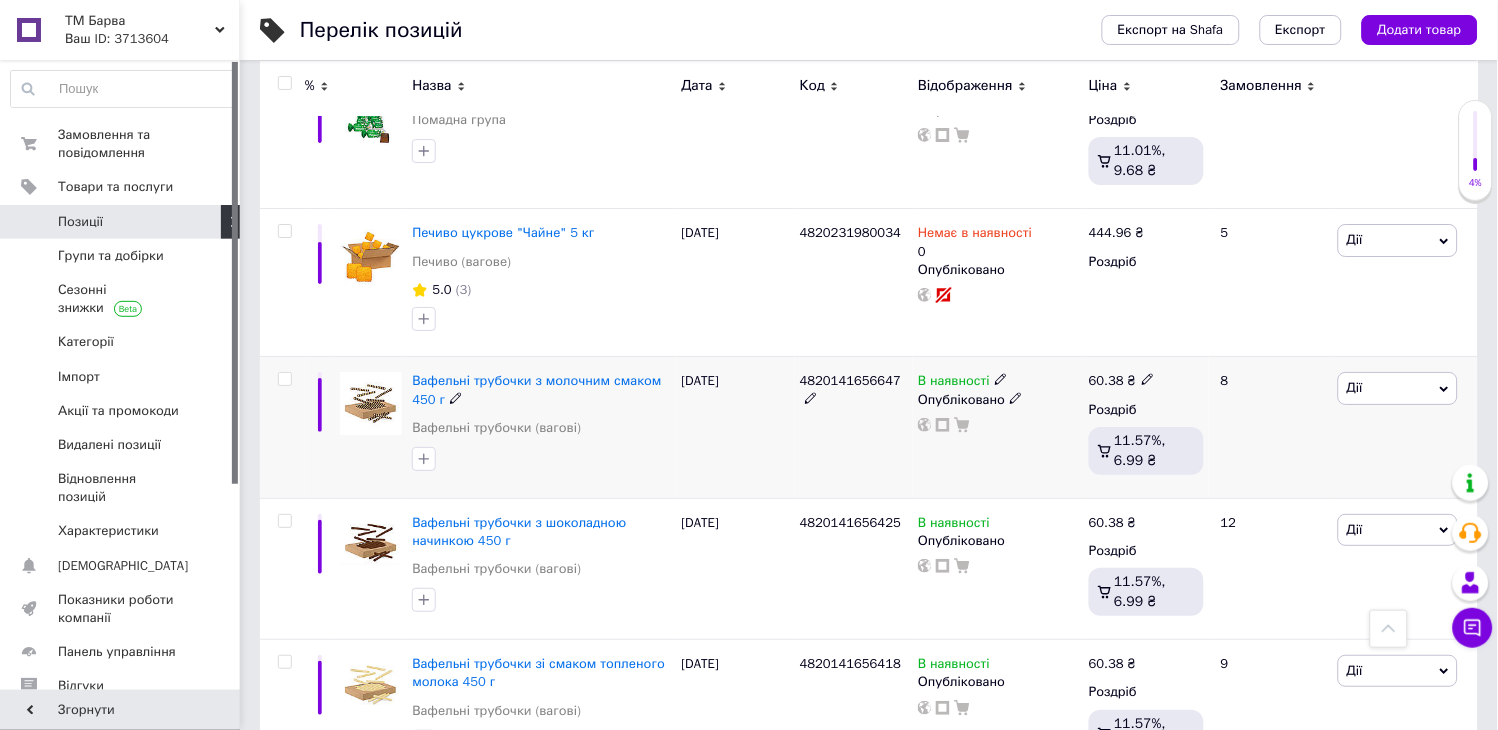 scroll, scrollTop: 1577, scrollLeft: 0, axis: vertical 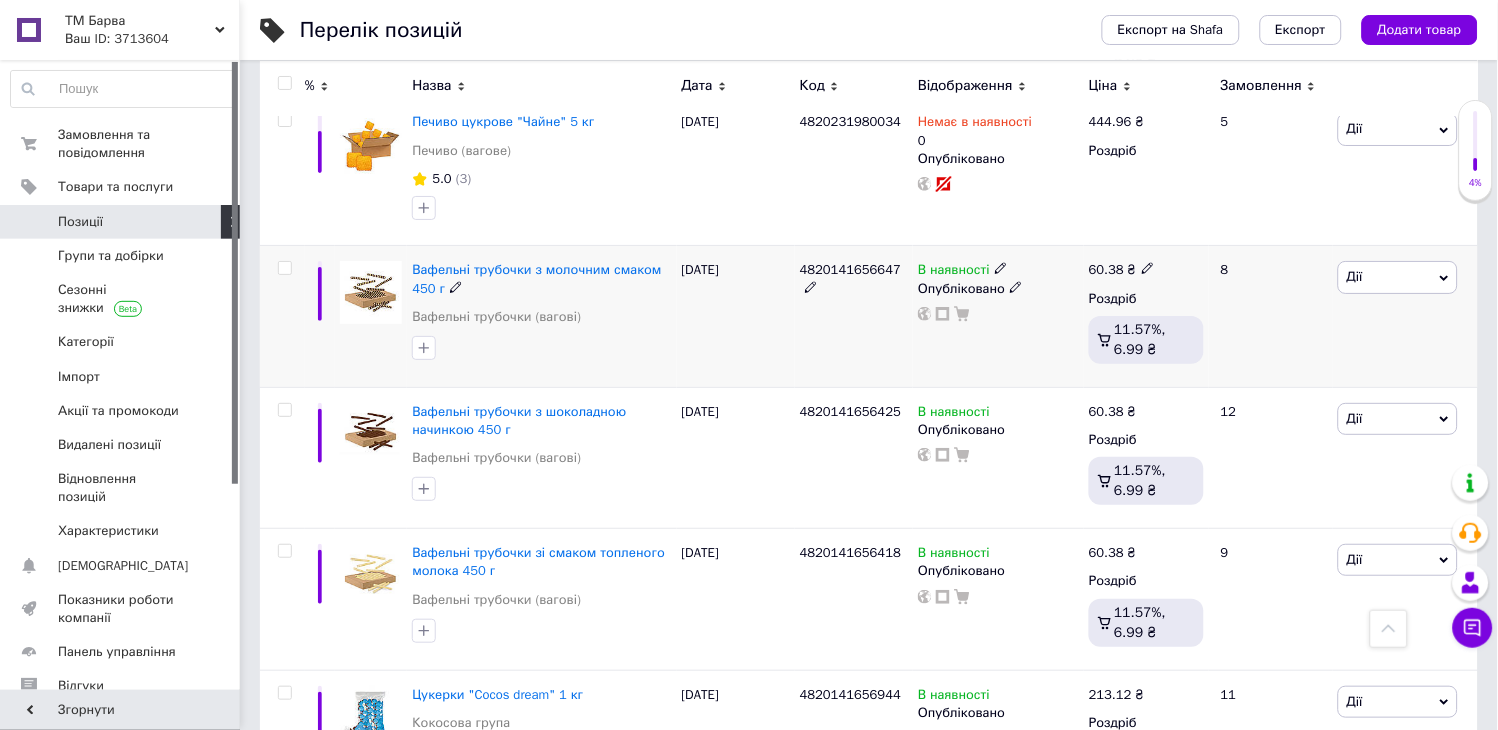 click 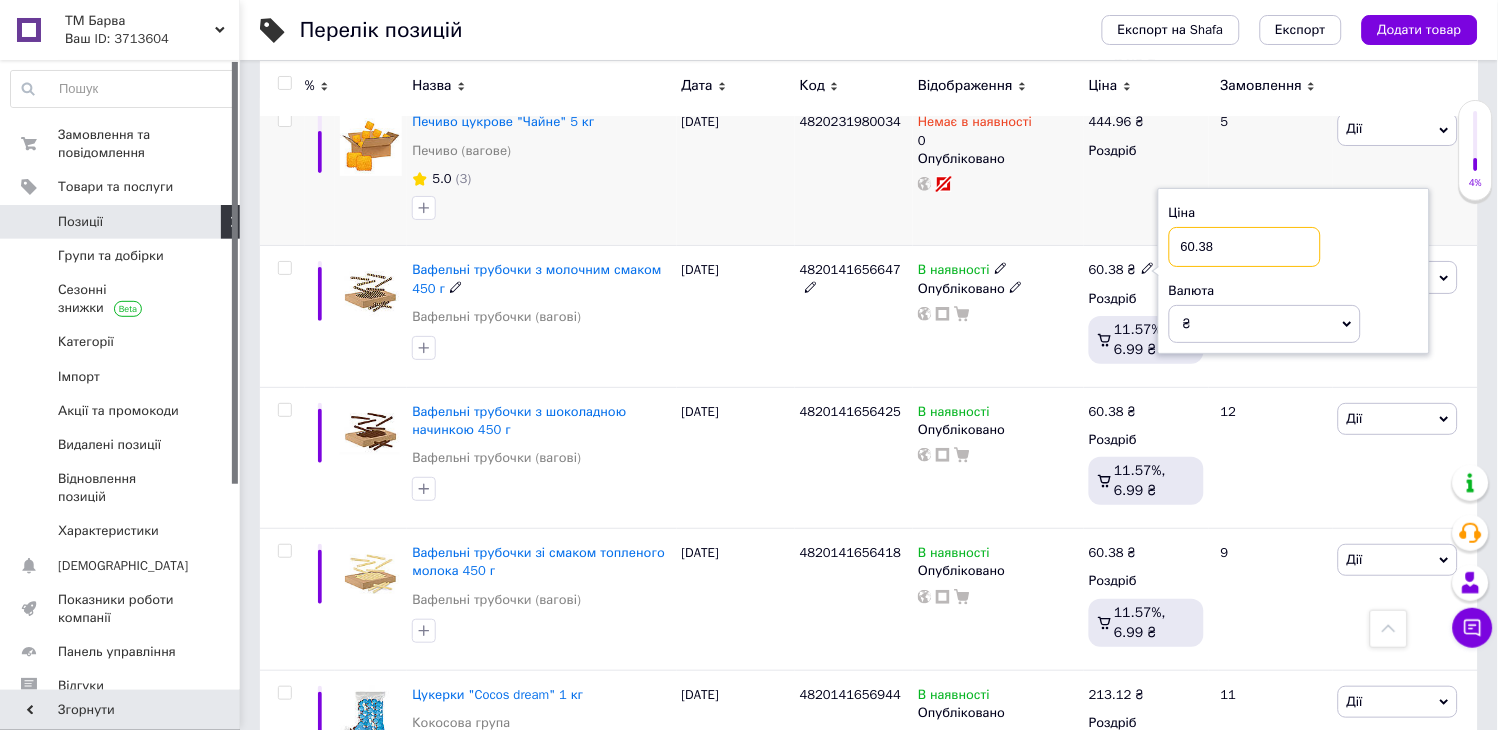 drag, startPoint x: 1247, startPoint y: 260, endPoint x: 1153, endPoint y: 245, distance: 95.189285 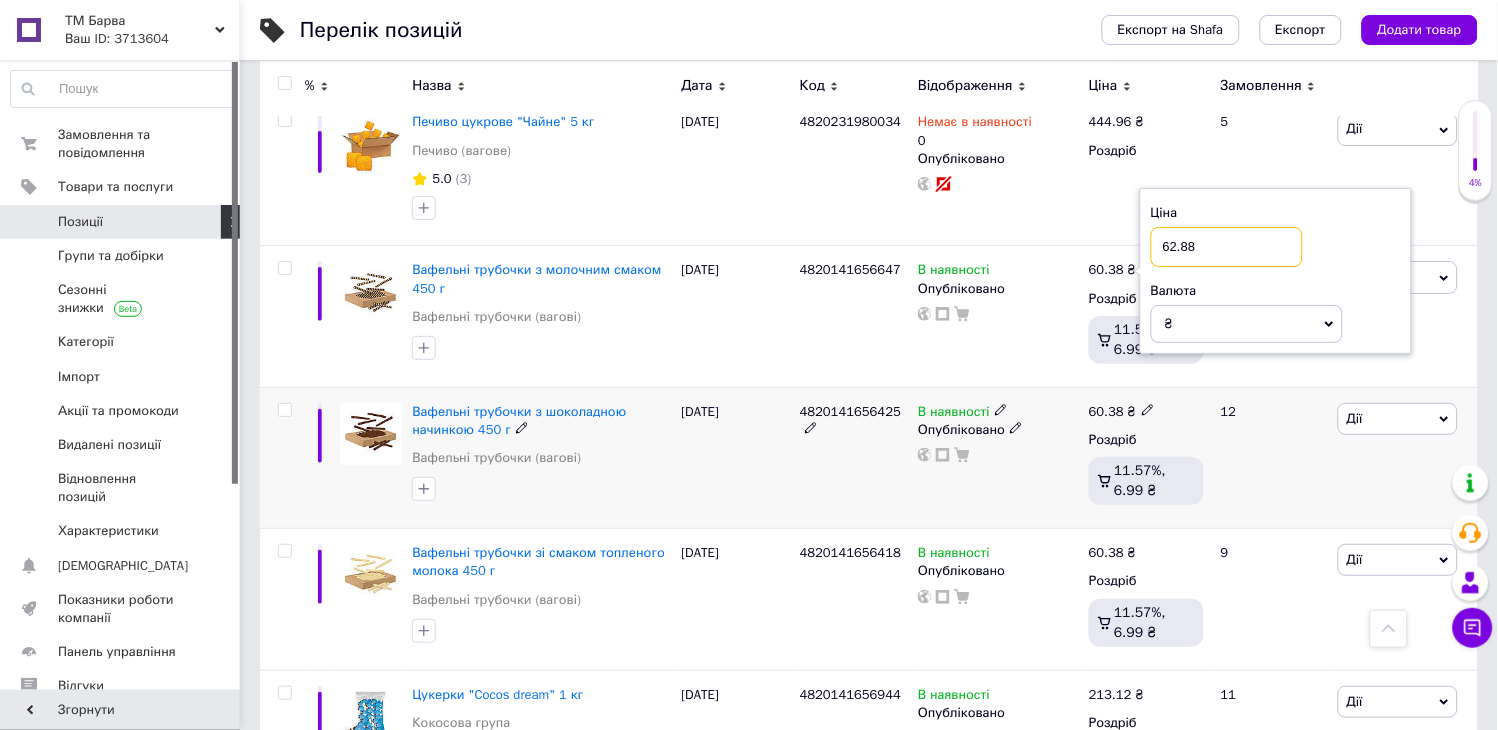 type on "62.88" 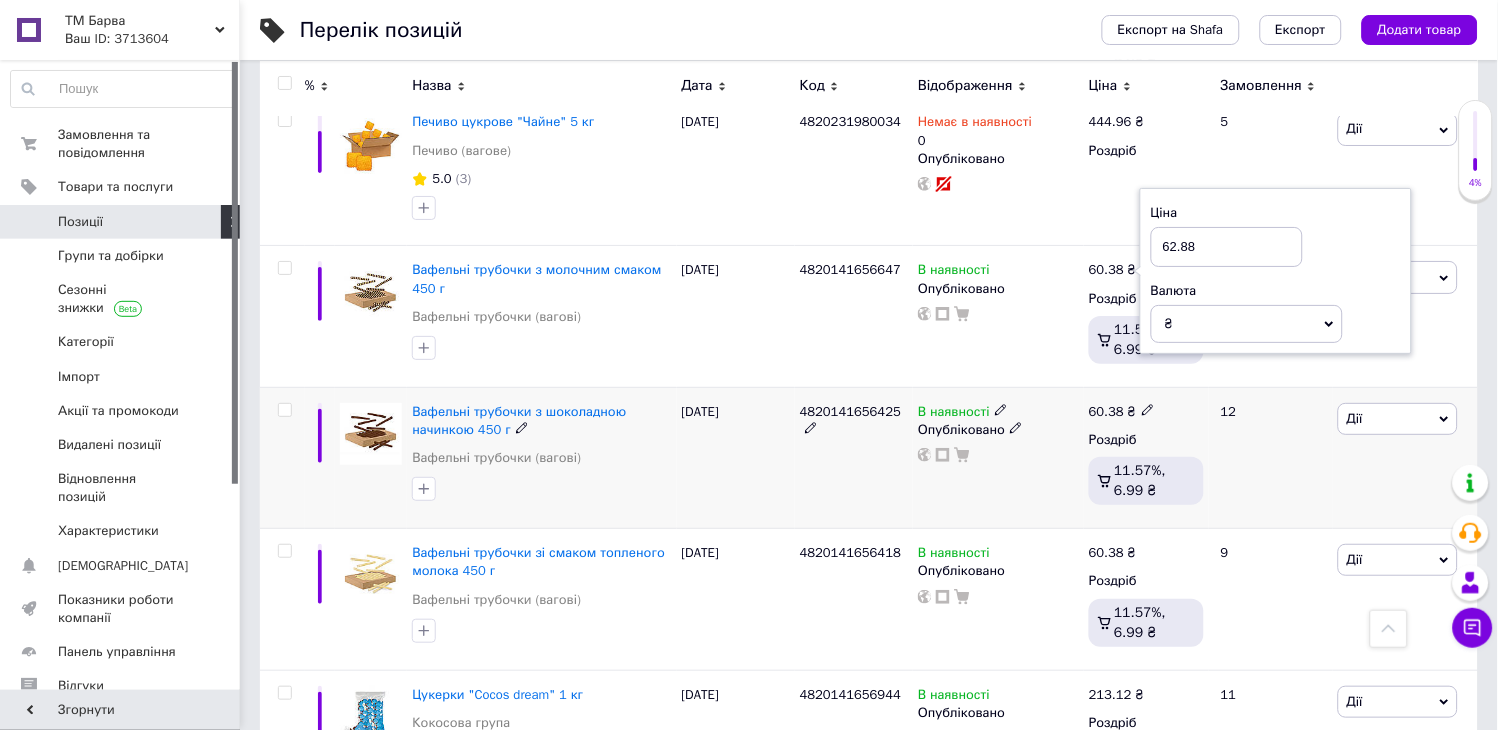 click 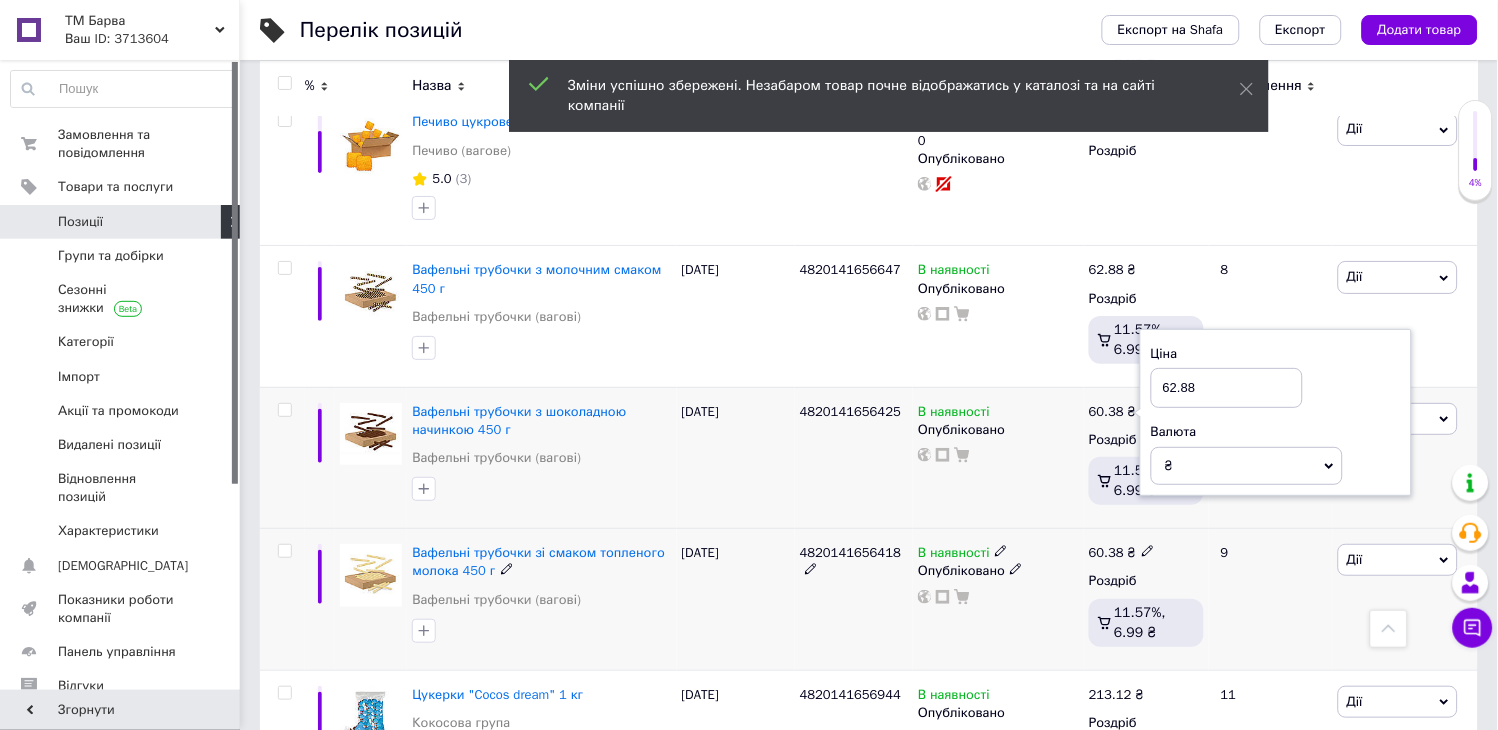 type on "62.88" 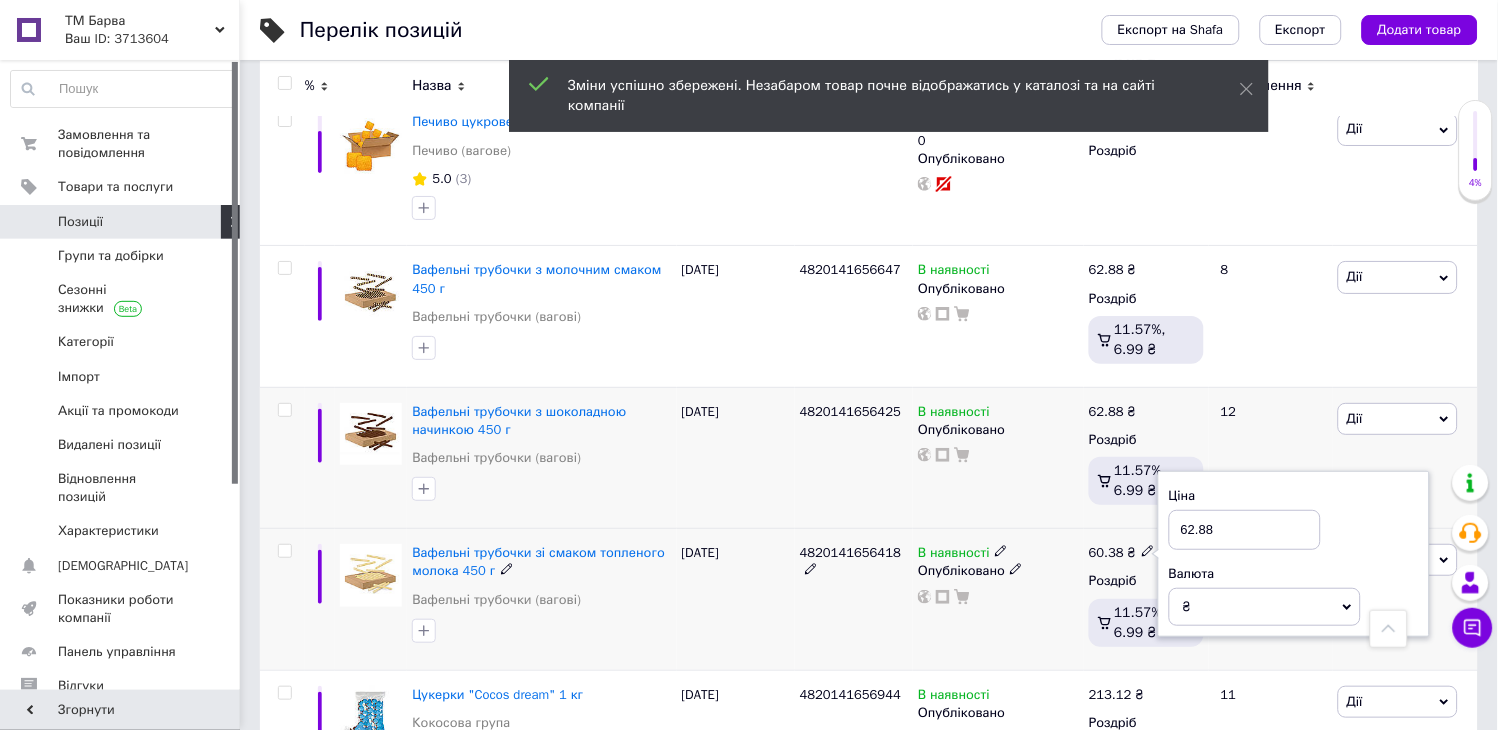 type on "62.88" 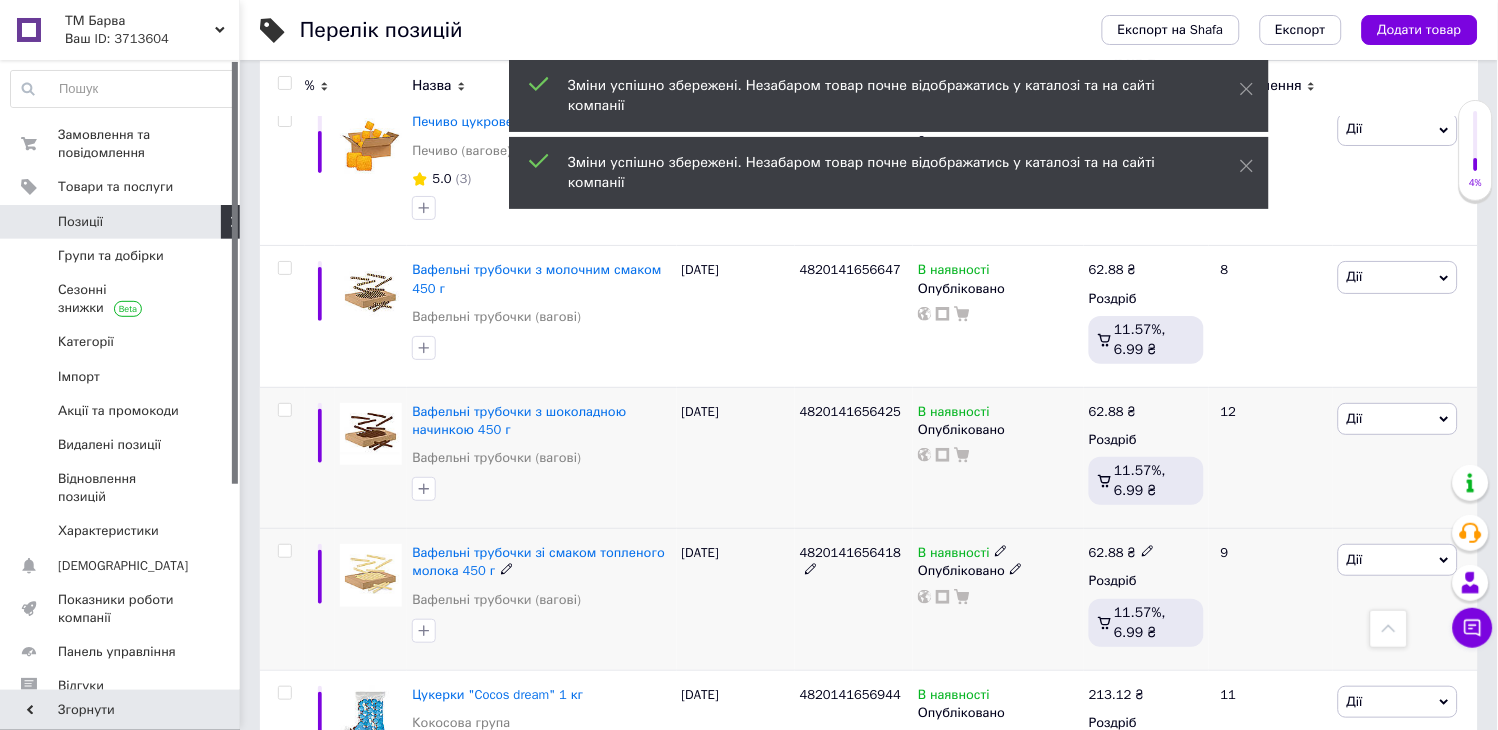scroll, scrollTop: 1800, scrollLeft: 0, axis: vertical 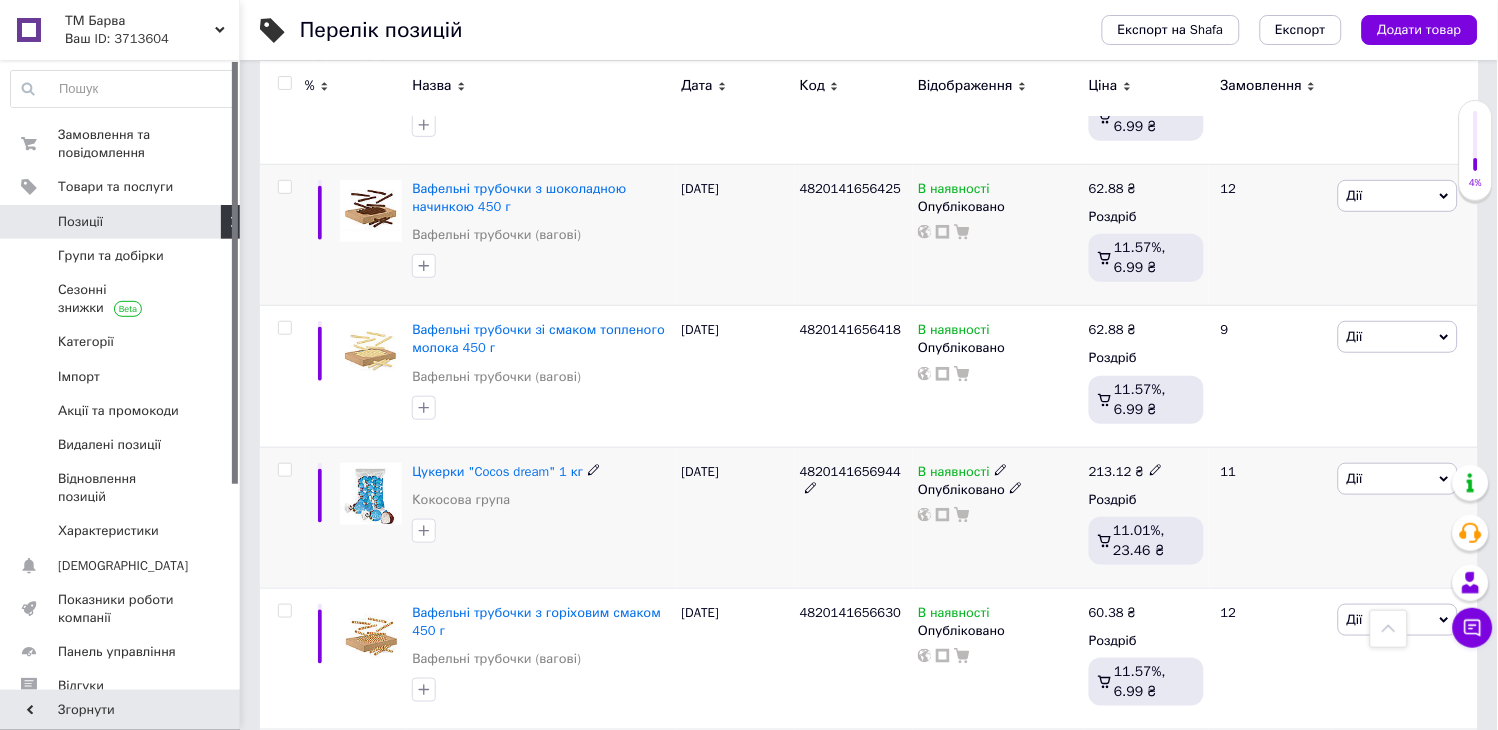 click 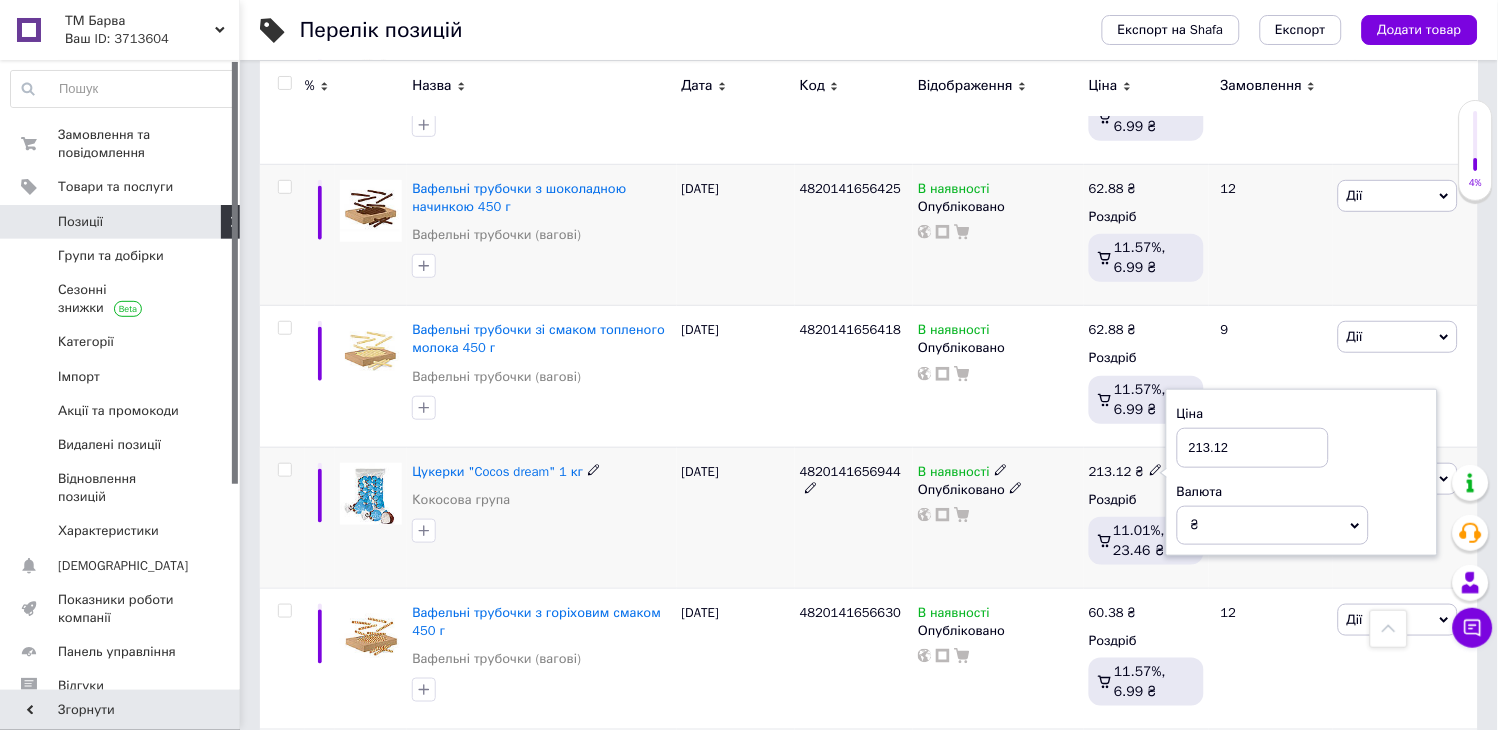drag, startPoint x: 1252, startPoint y: 461, endPoint x: 1171, endPoint y: 454, distance: 81.3019 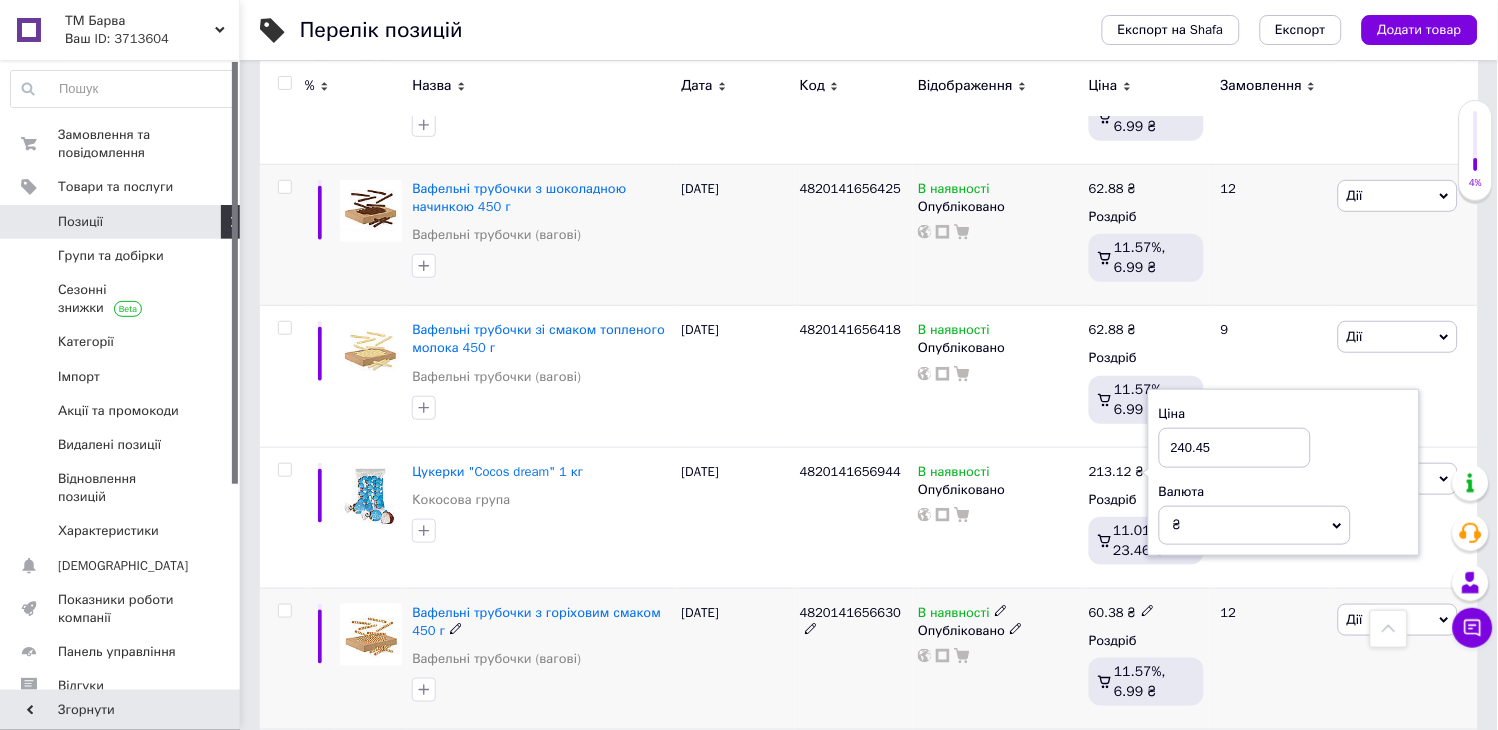 type on "240.45" 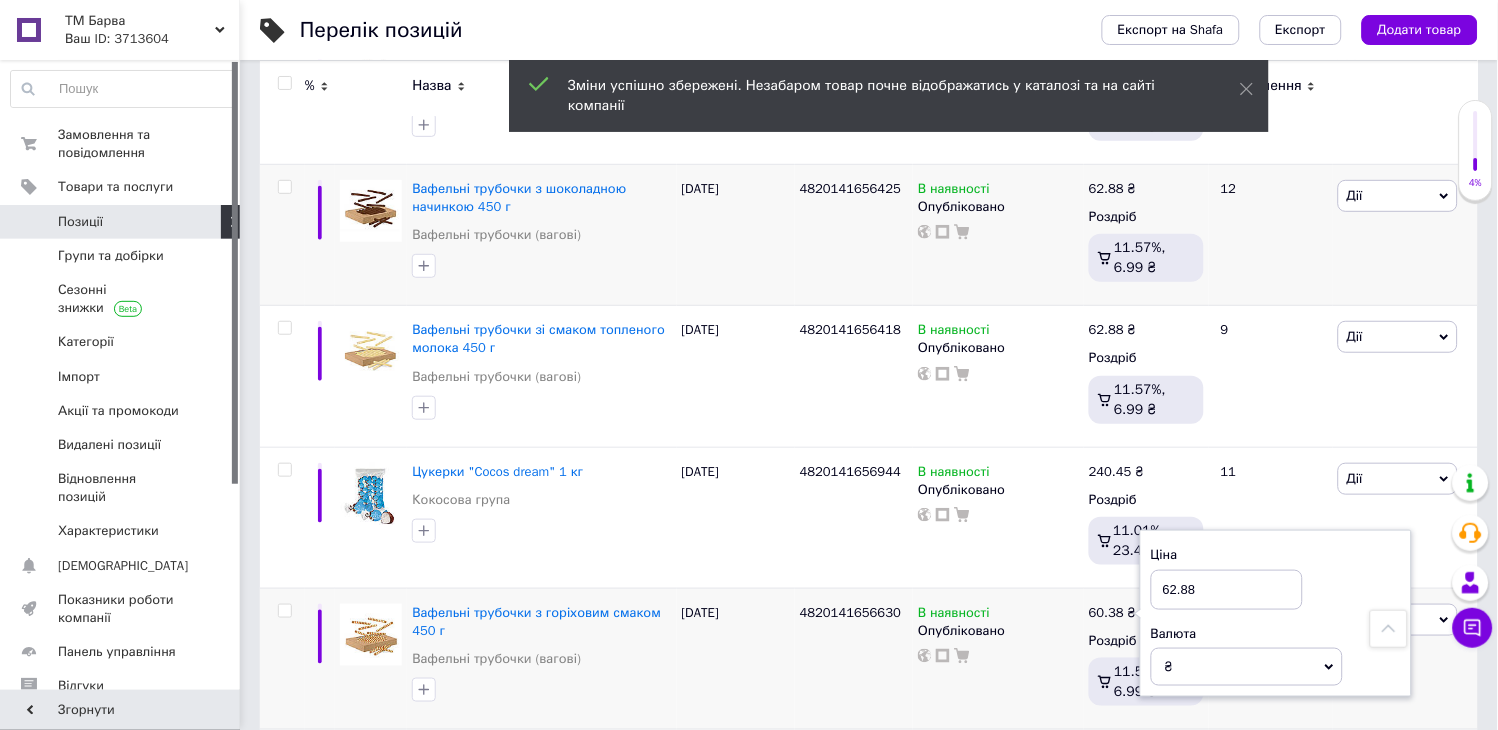 type on "62.88" 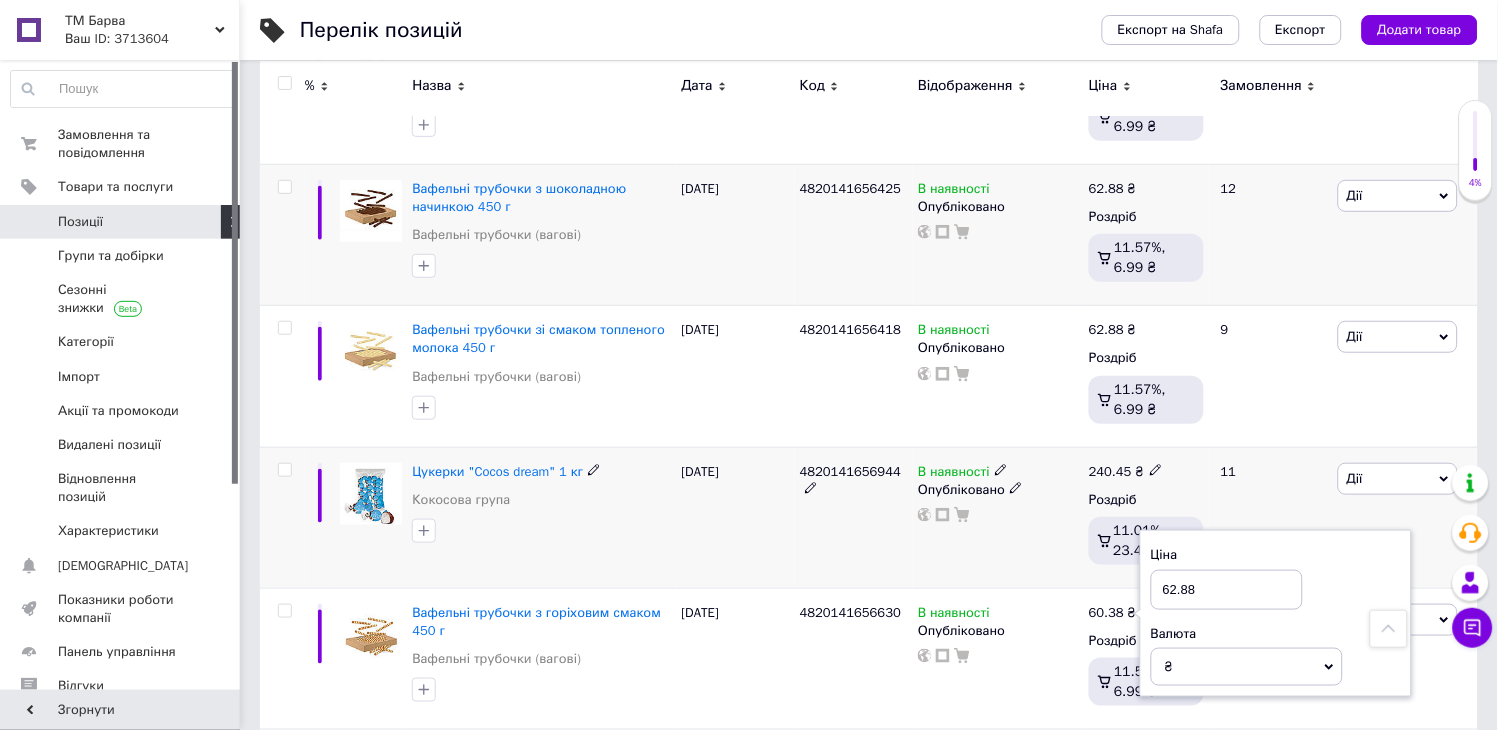 click on "В наявності Опубліковано" at bounding box center (998, 517) 